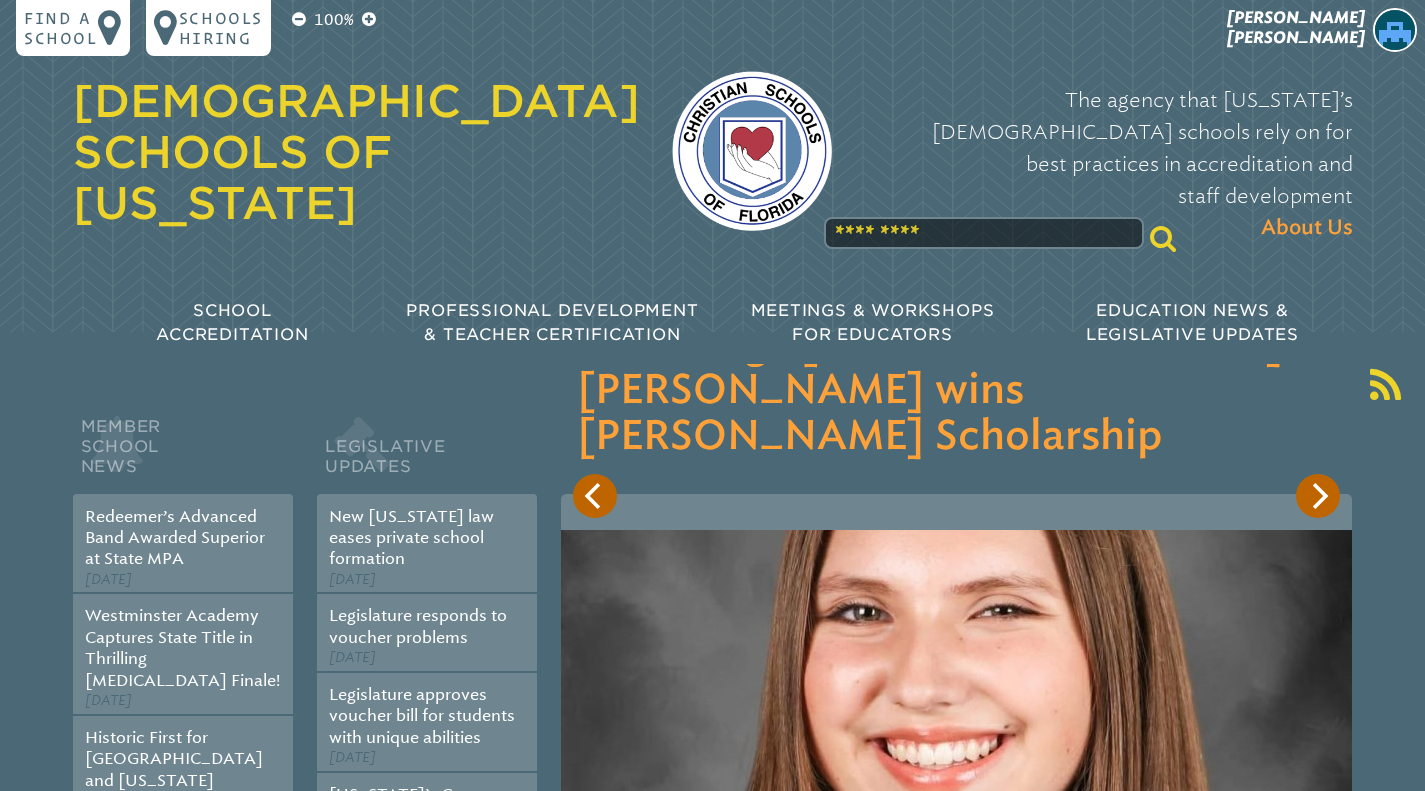 scroll, scrollTop: 0, scrollLeft: 0, axis: both 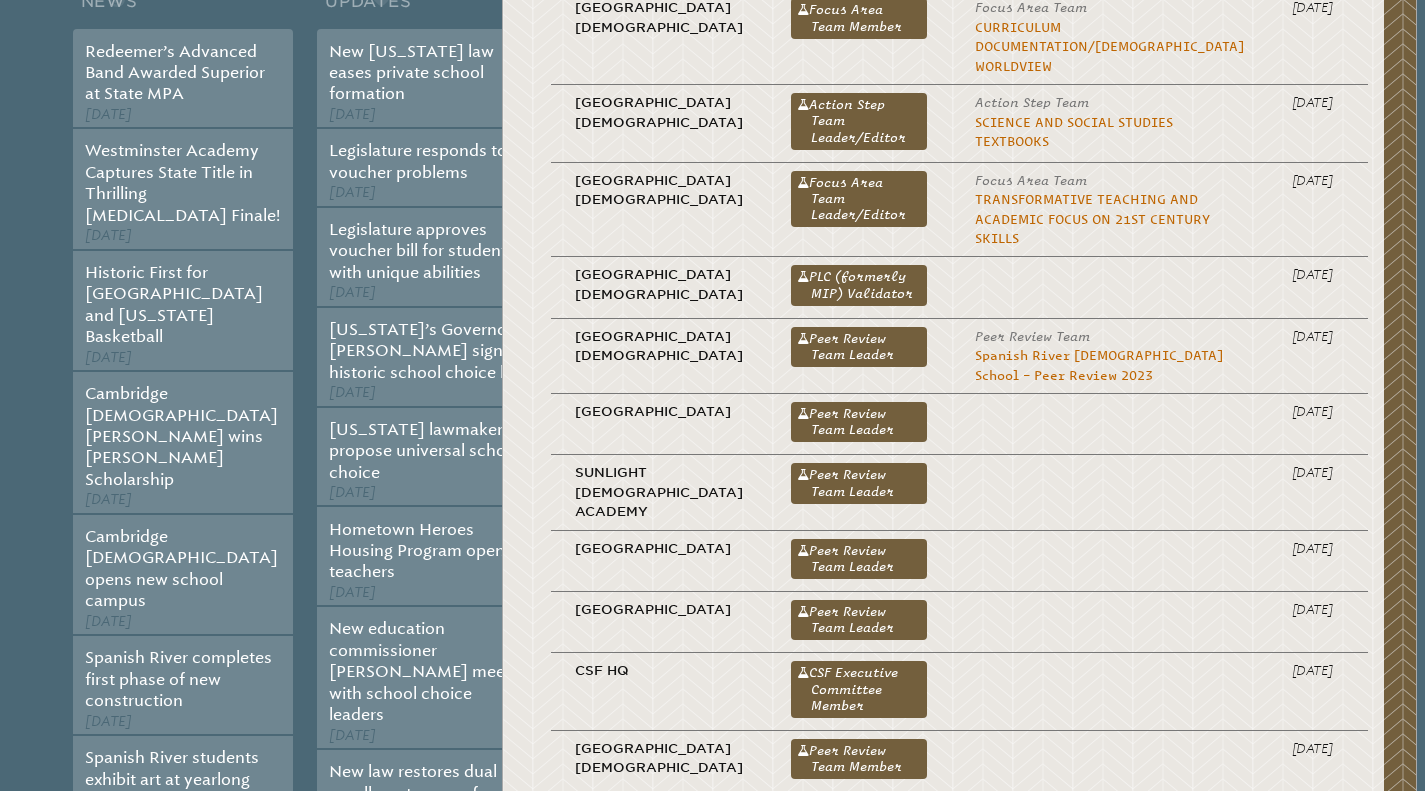 click on "PLC (formerly MIP) Validator" at bounding box center (858, 285) 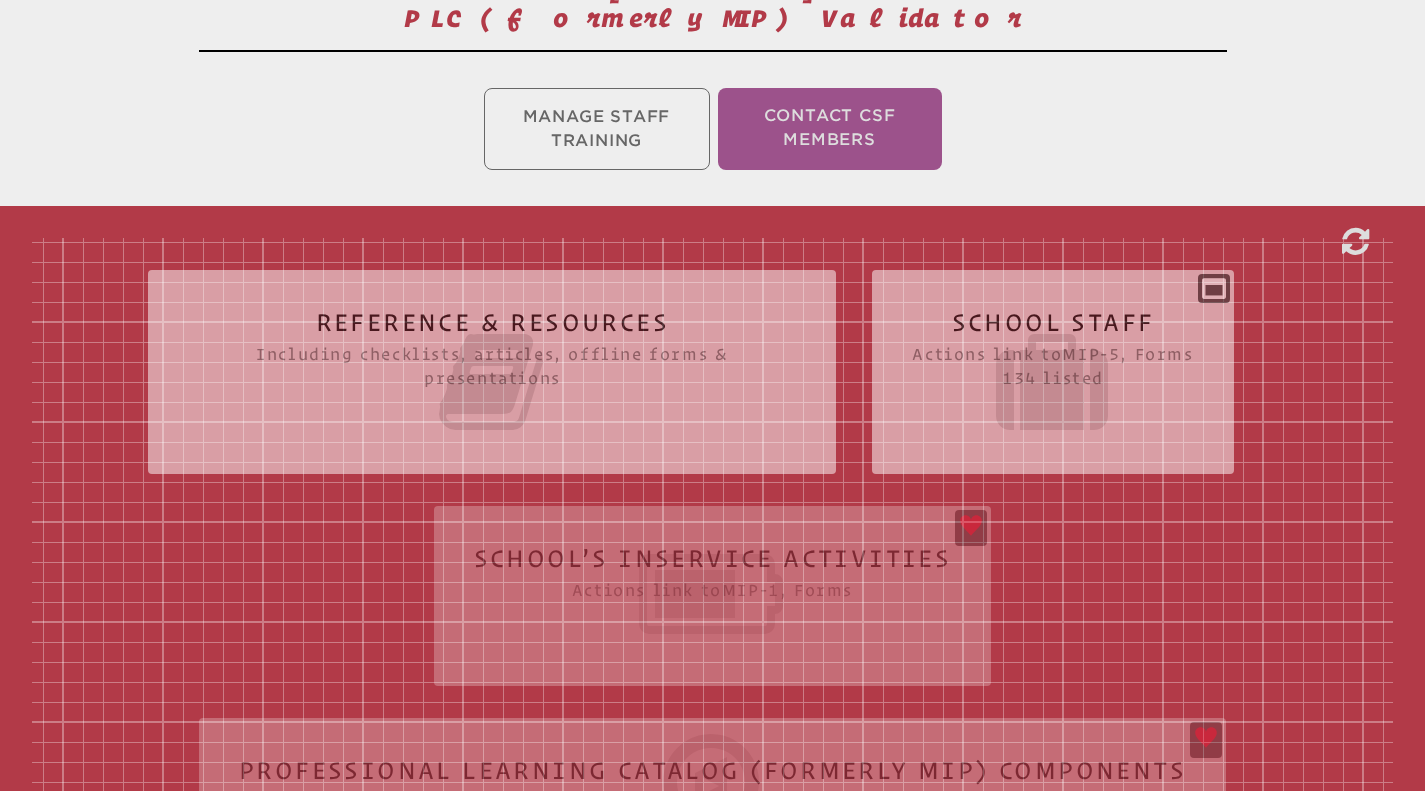 scroll, scrollTop: 413, scrollLeft: 0, axis: vertical 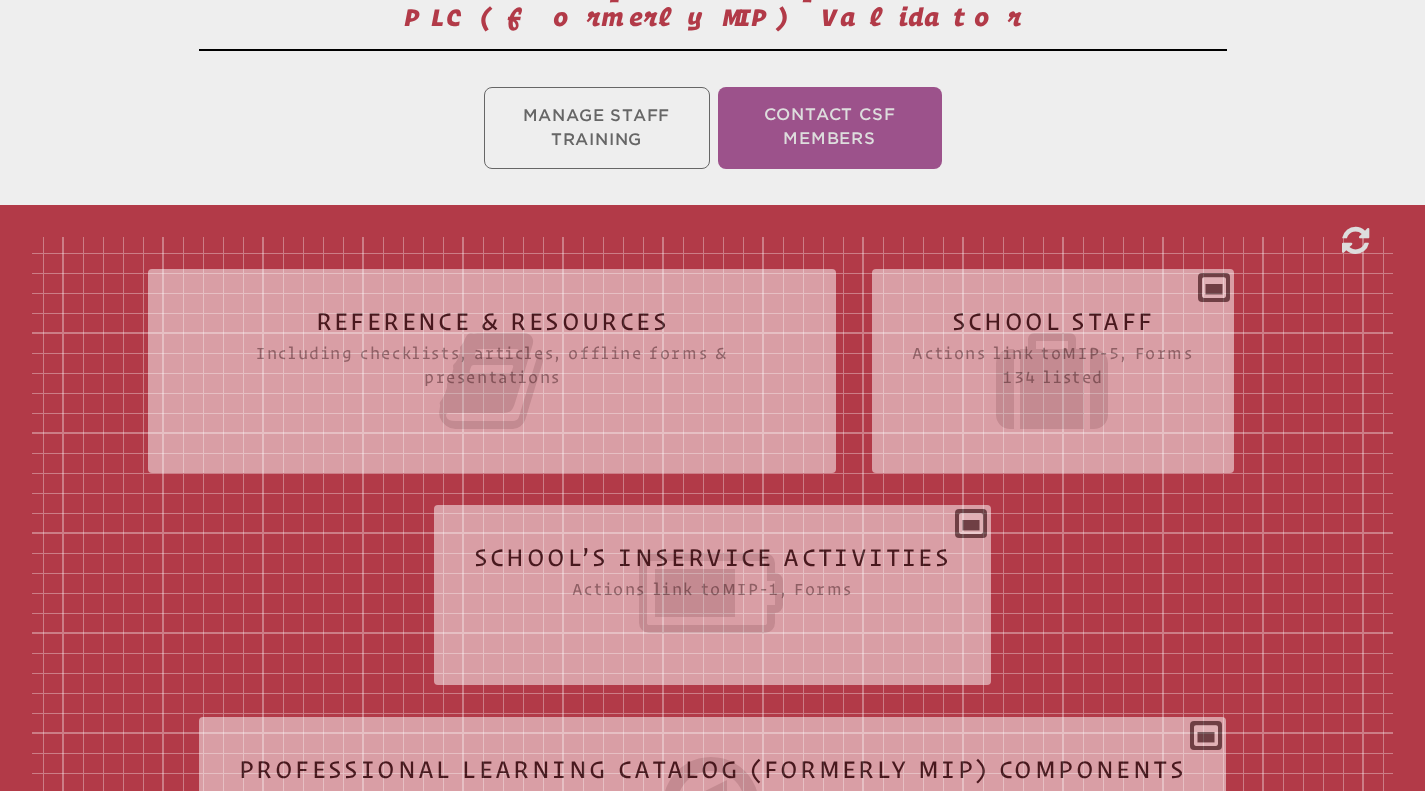 click at bounding box center (1052, 381) 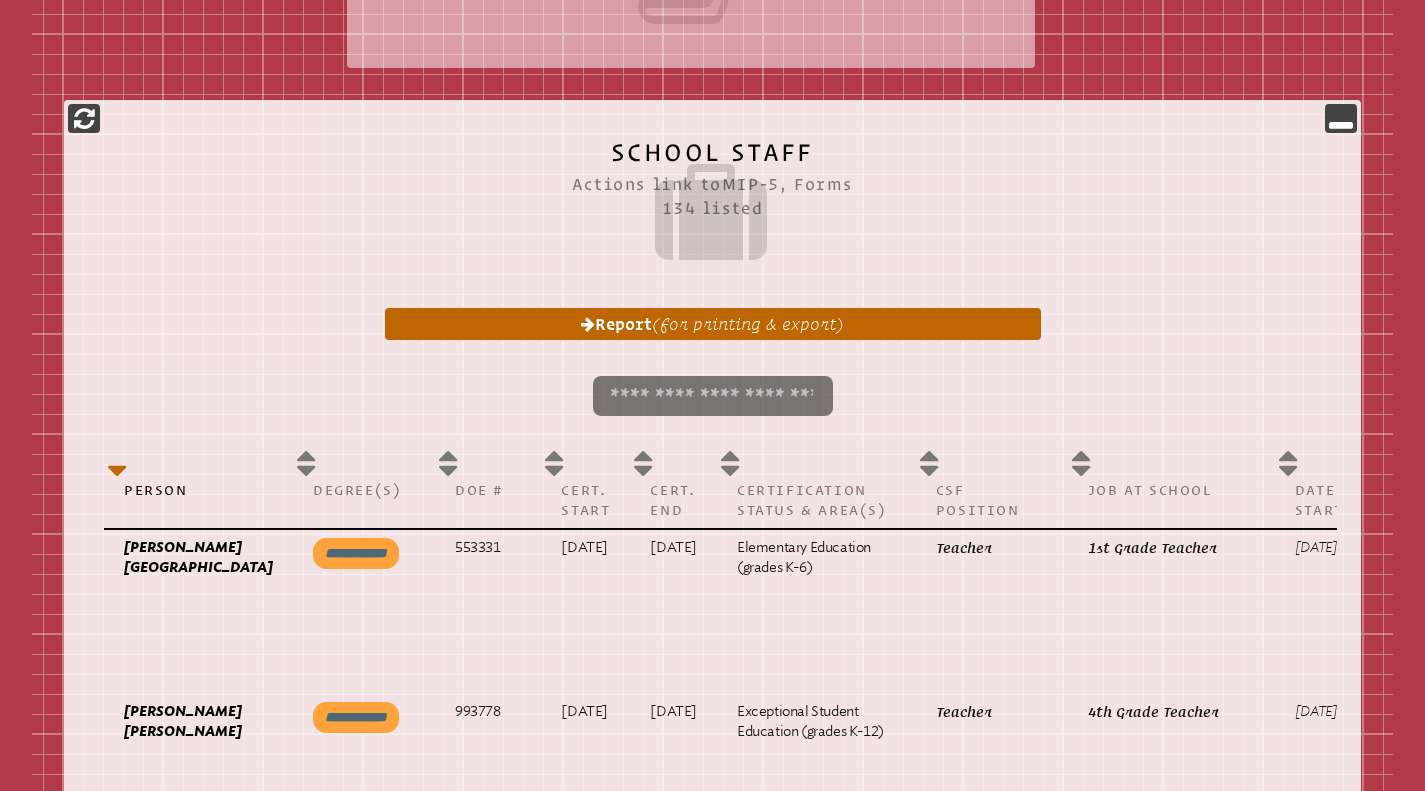 scroll, scrollTop: 9895, scrollLeft: 0, axis: vertical 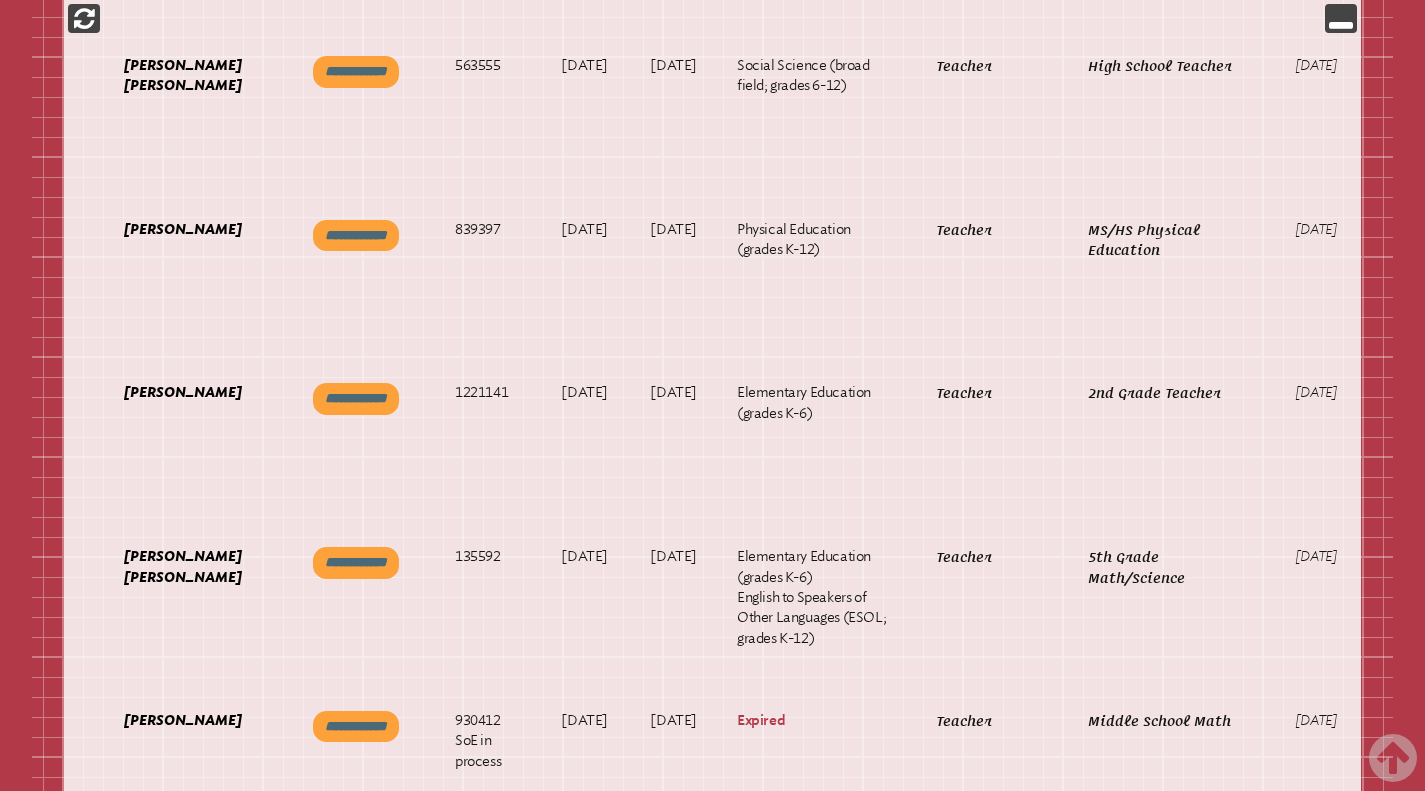click on "2nd Grade Teacher" at bounding box center [1171, 461] 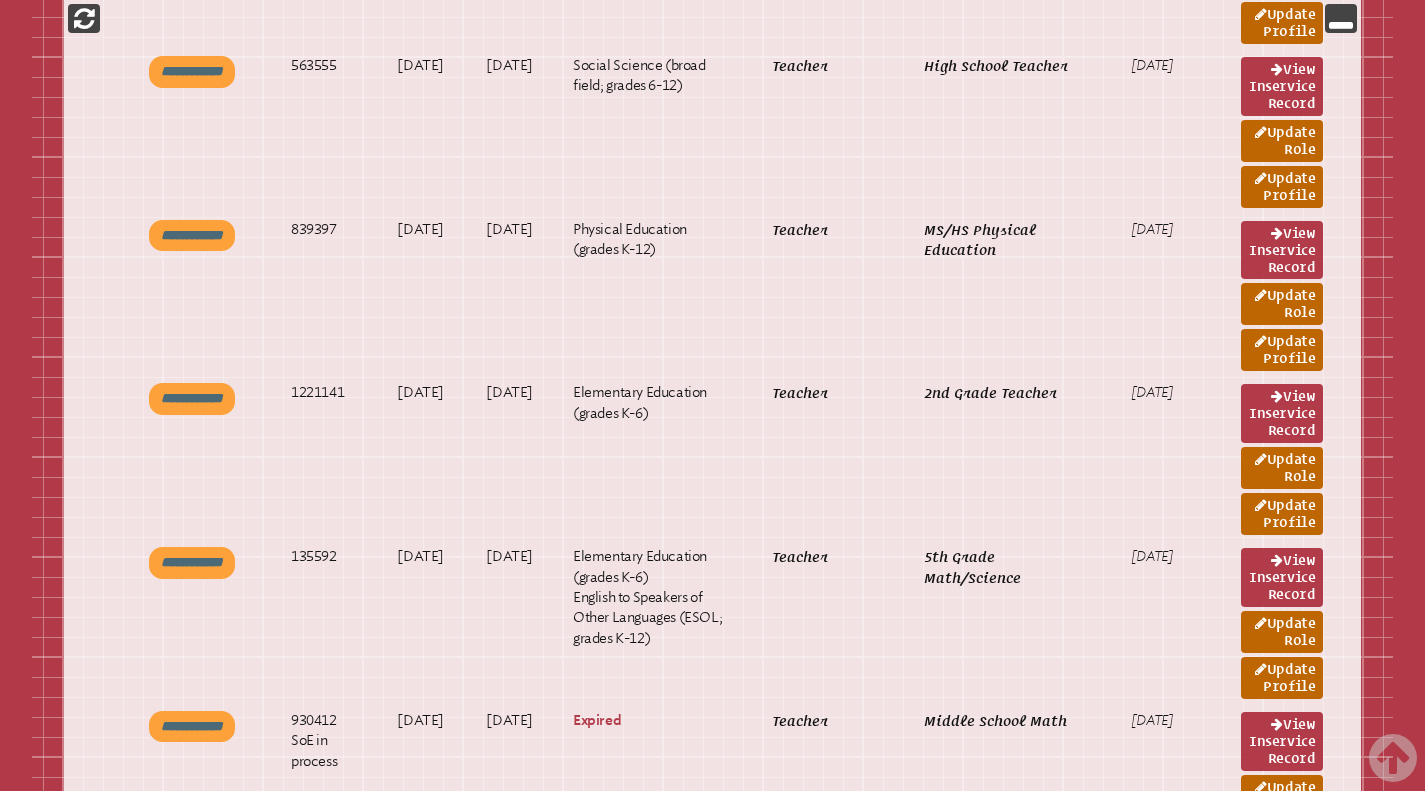 click on "View inservice record" at bounding box center (1282, 413) 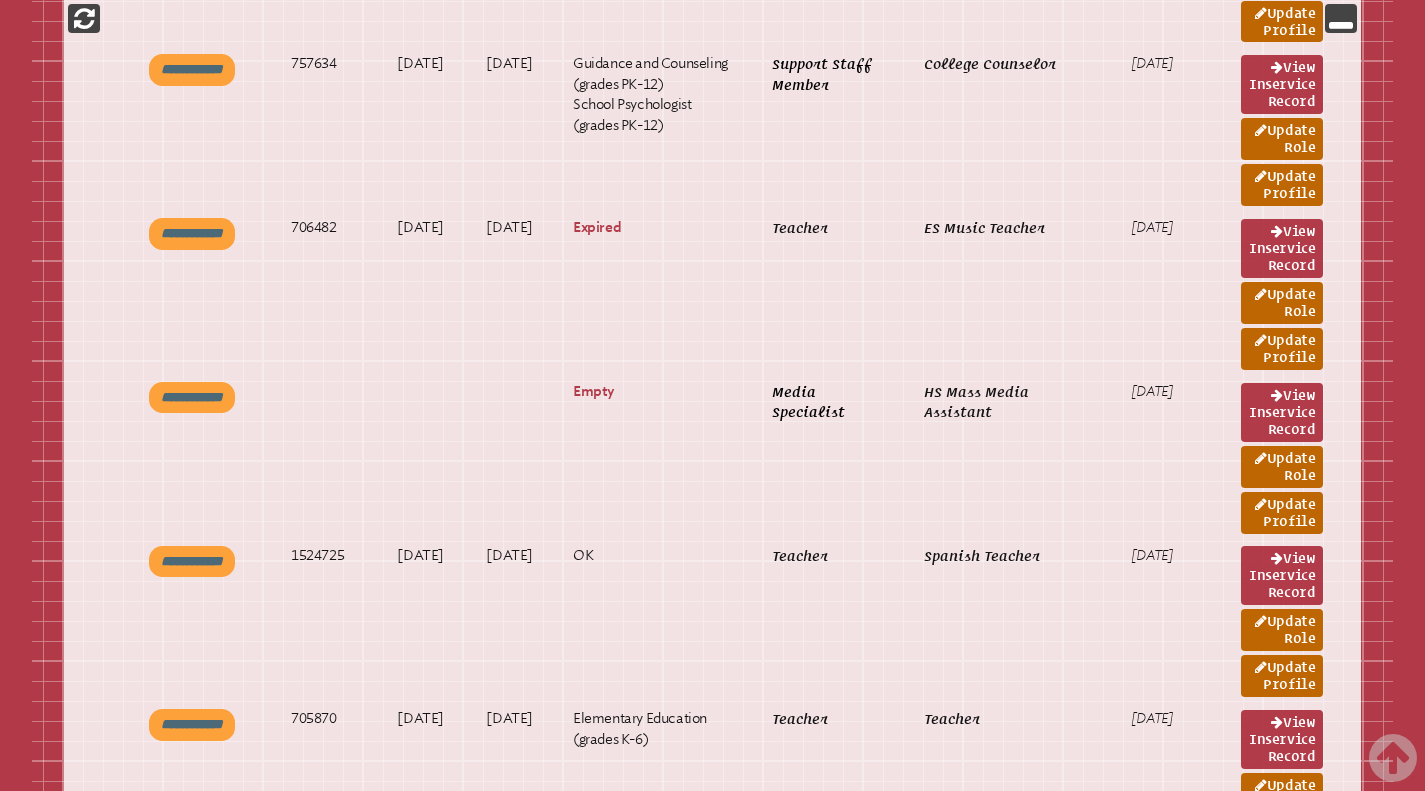 scroll, scrollTop: 0, scrollLeft: 0, axis: both 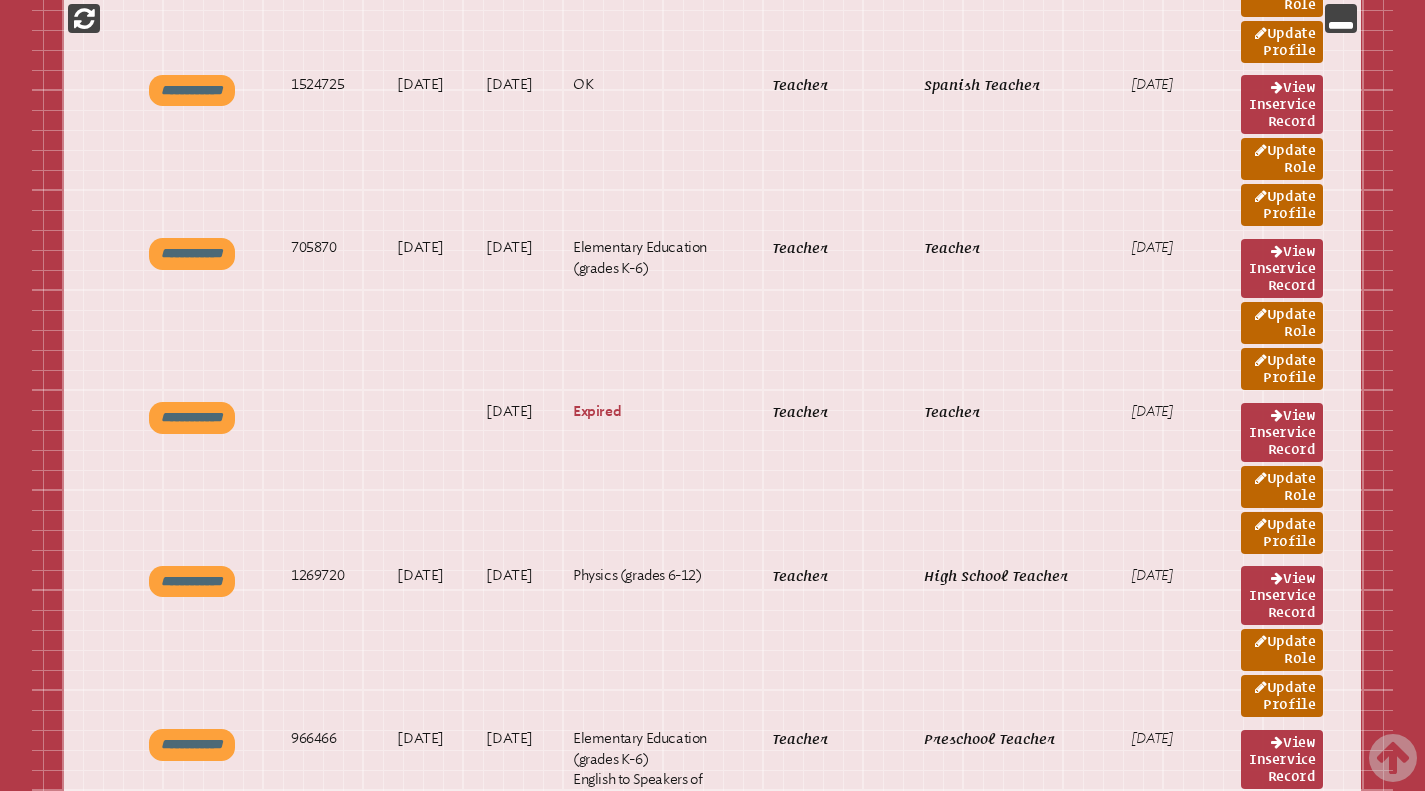 click on "View inservice record" at bounding box center (1282, 432) 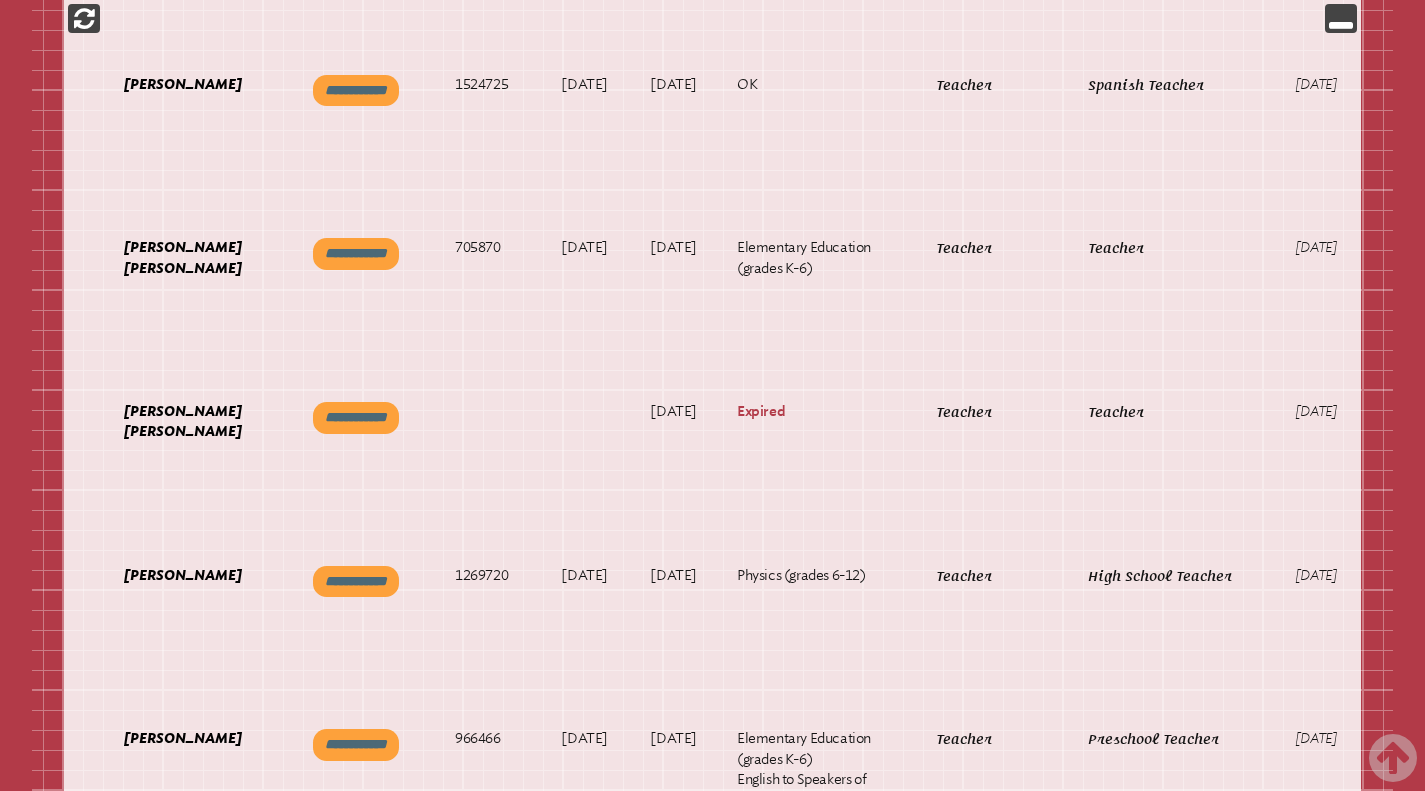 scroll, scrollTop: 0, scrollLeft: 164, axis: horizontal 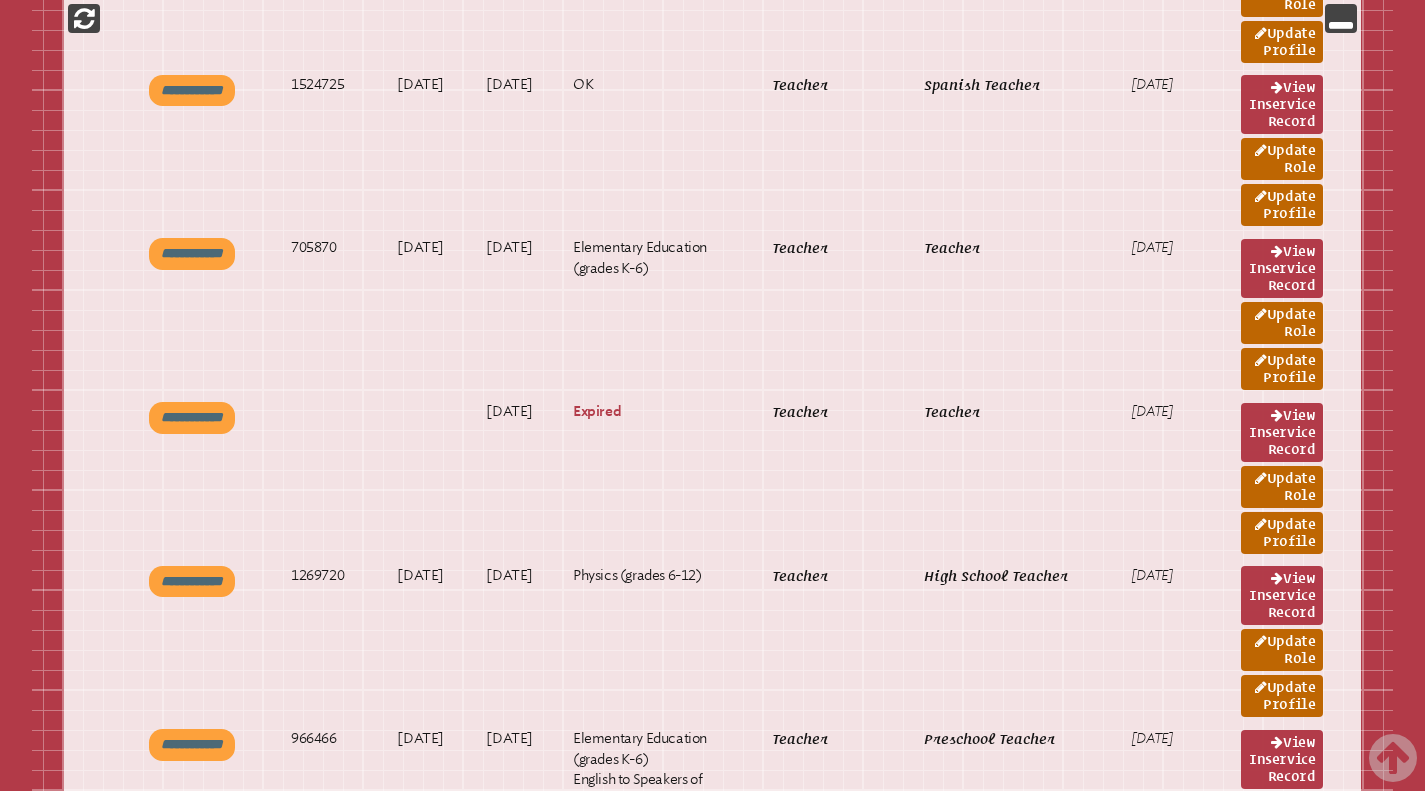 click on "Update Profile" at bounding box center (1282, 533) 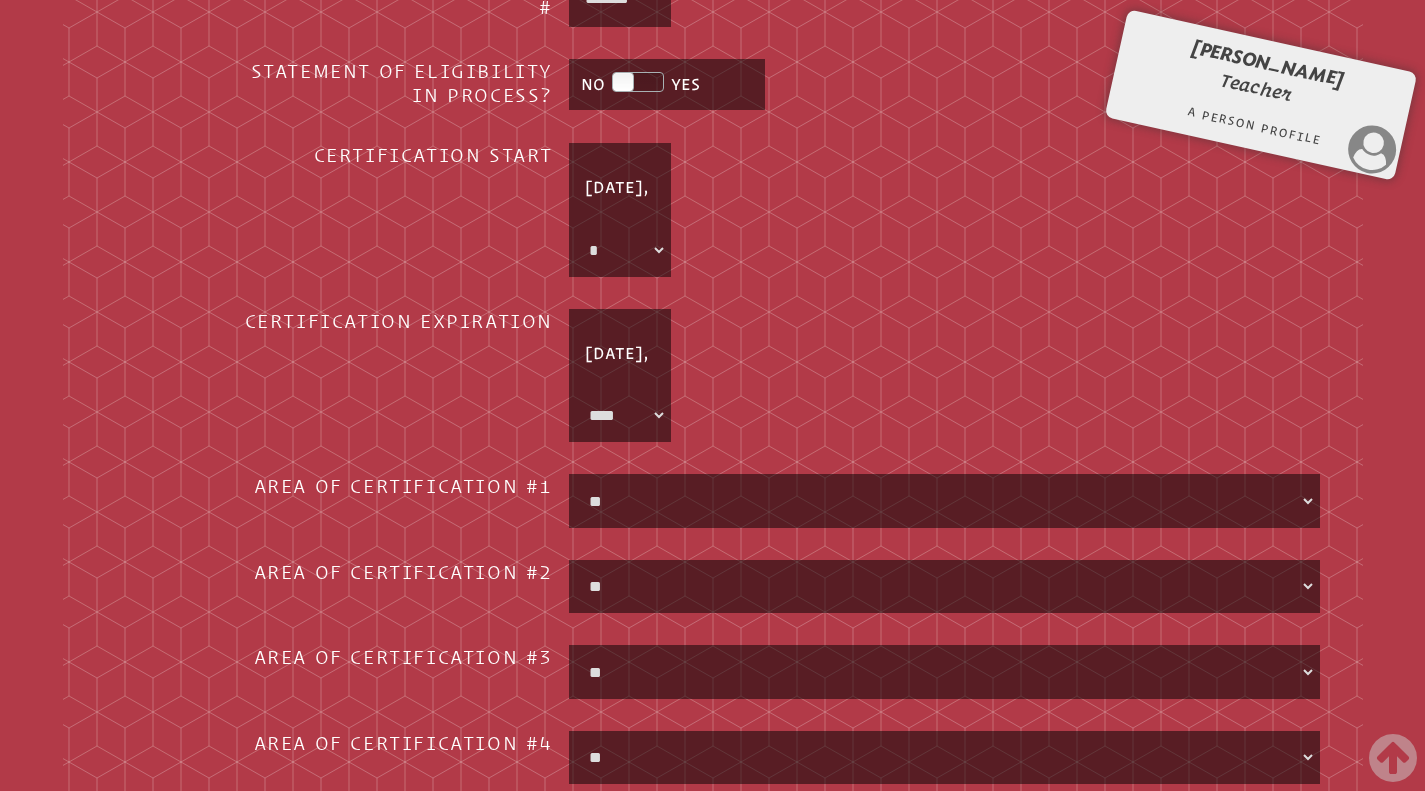 scroll, scrollTop: 2255, scrollLeft: 0, axis: vertical 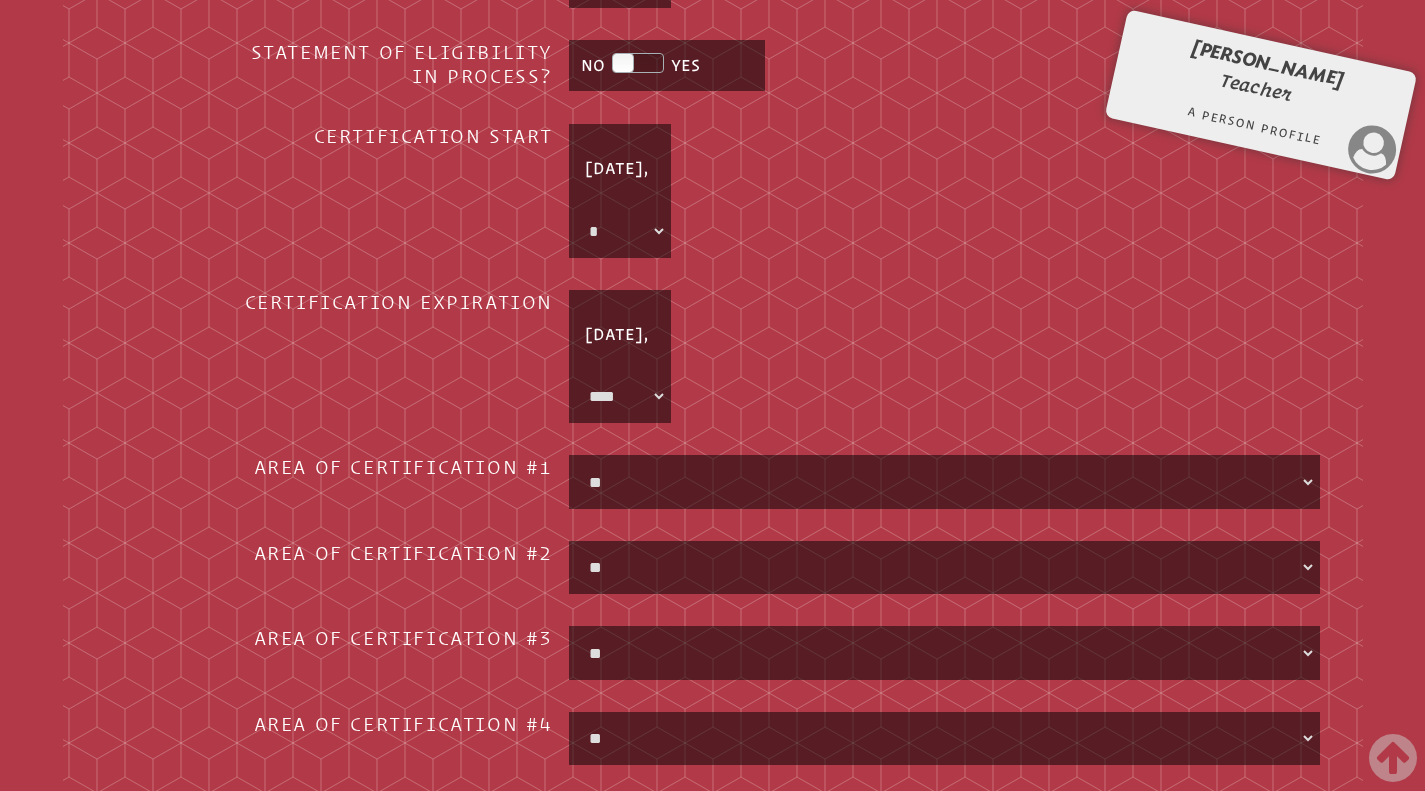 click on "*
****
****
****
****
****
****
****
****
****
****
****
****
**** **** **** **** **** **** **** **** **** **** ****" at bounding box center [620, 397] 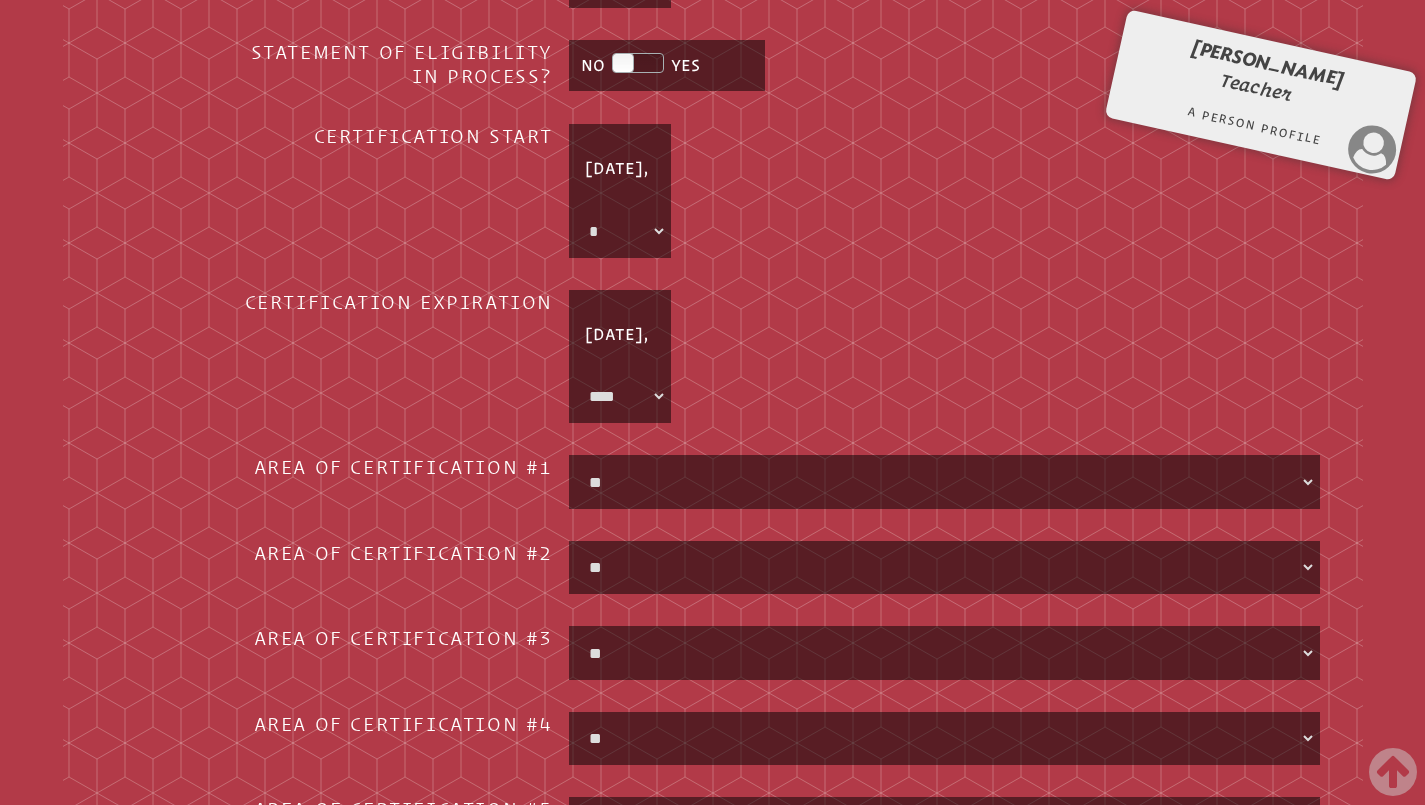 click on "*
****
****
****
****
****
****
****
****
****
****
****
****
**** **** **** **** **** **** **** **** **** **** ****" at bounding box center [620, 397] 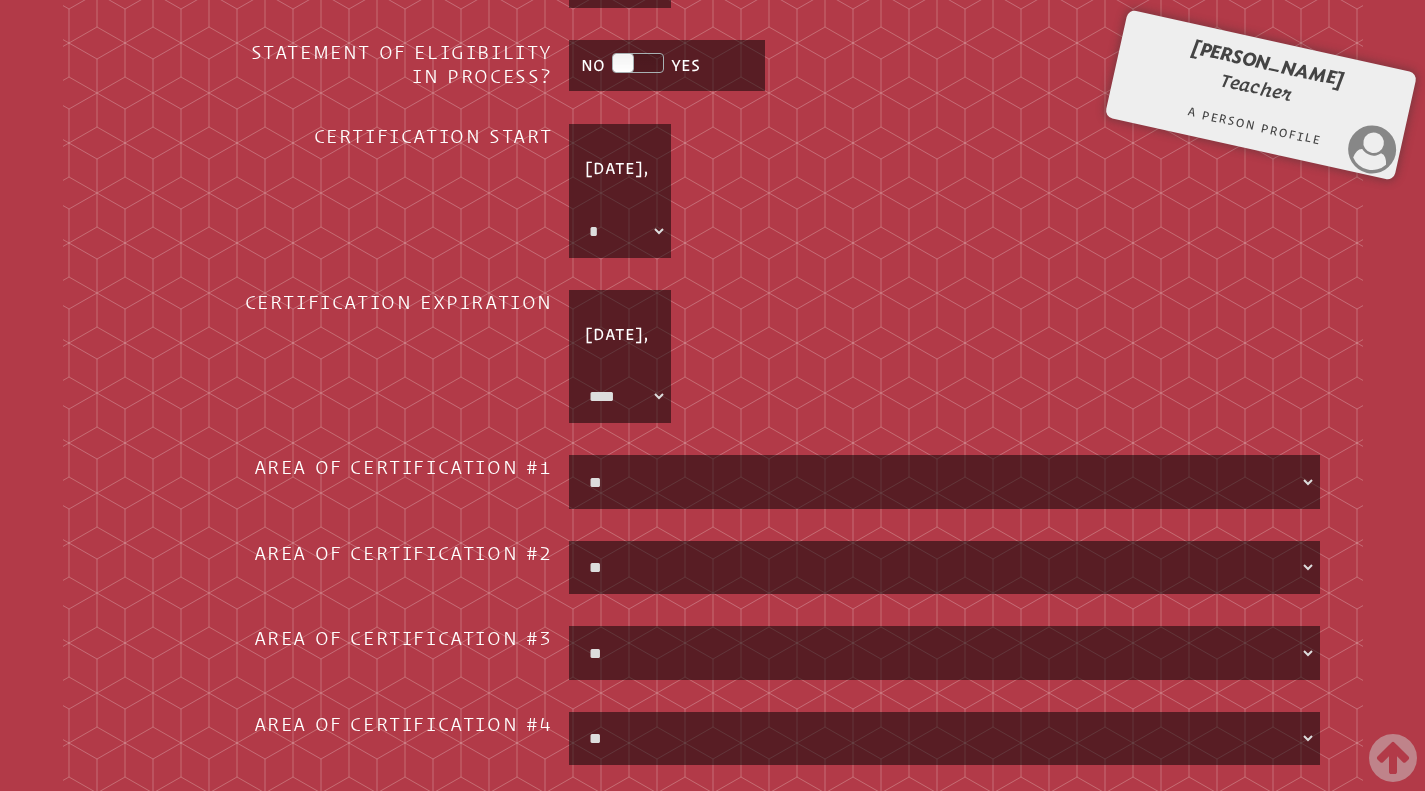 click on "*
****
****
****
****
****
****
****
****
****
****
****
****
**** **** **** **** **** **** **** **** **** **** ****" at bounding box center [620, 397] 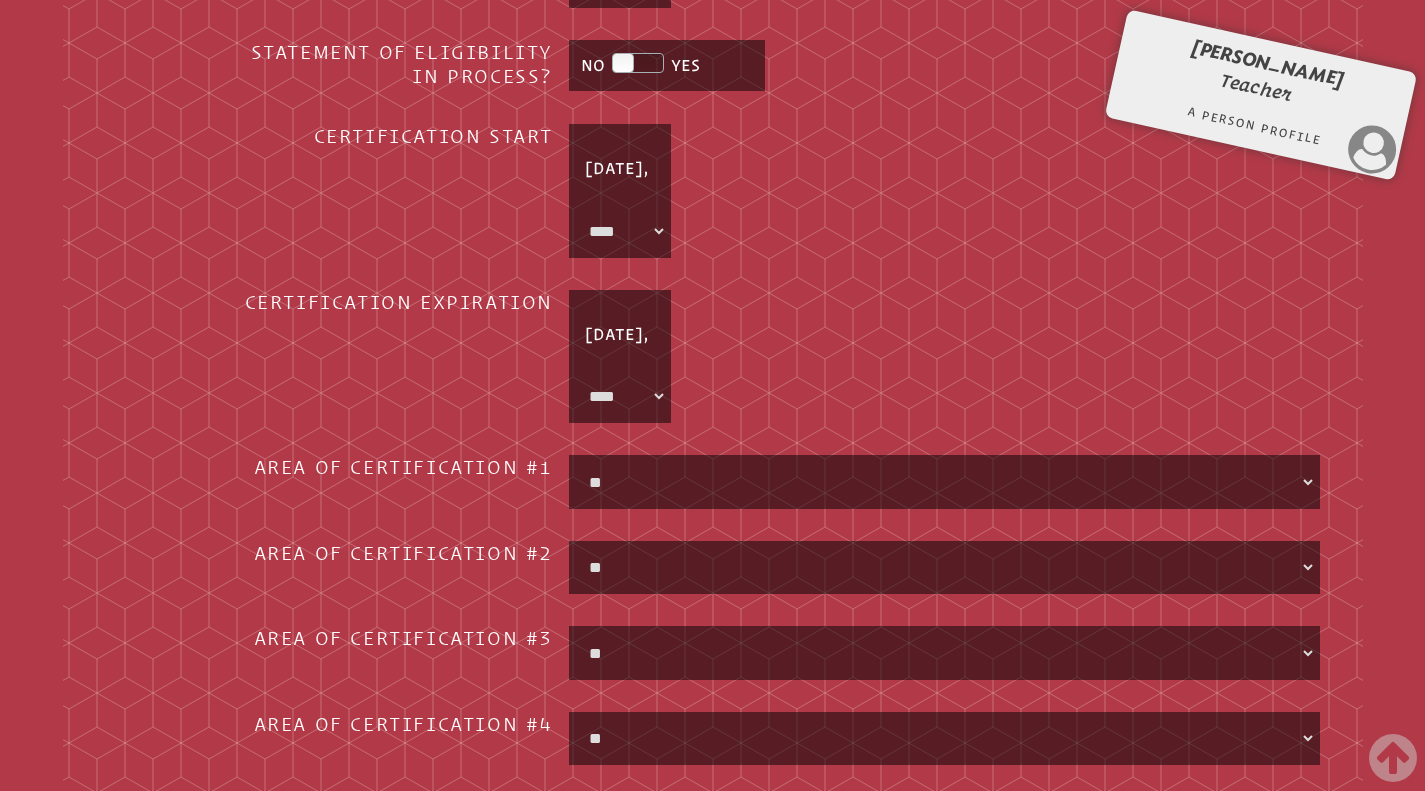 click on "*
****
****
****
****
****
****
****
****
****
****
****
****
****
**** **** **** **** **** **** **** **** ****" at bounding box center (620, 231) 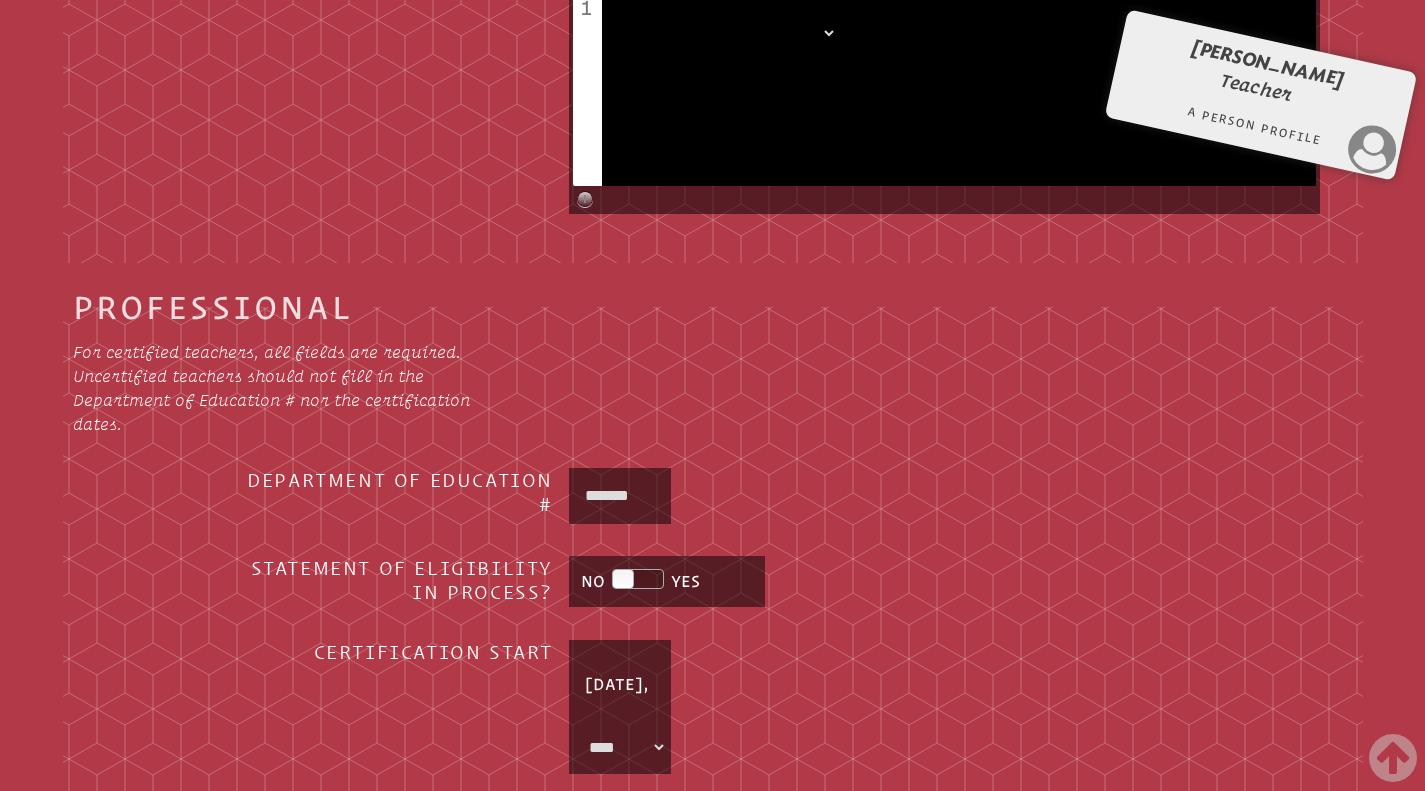 scroll, scrollTop: 1899, scrollLeft: 0, axis: vertical 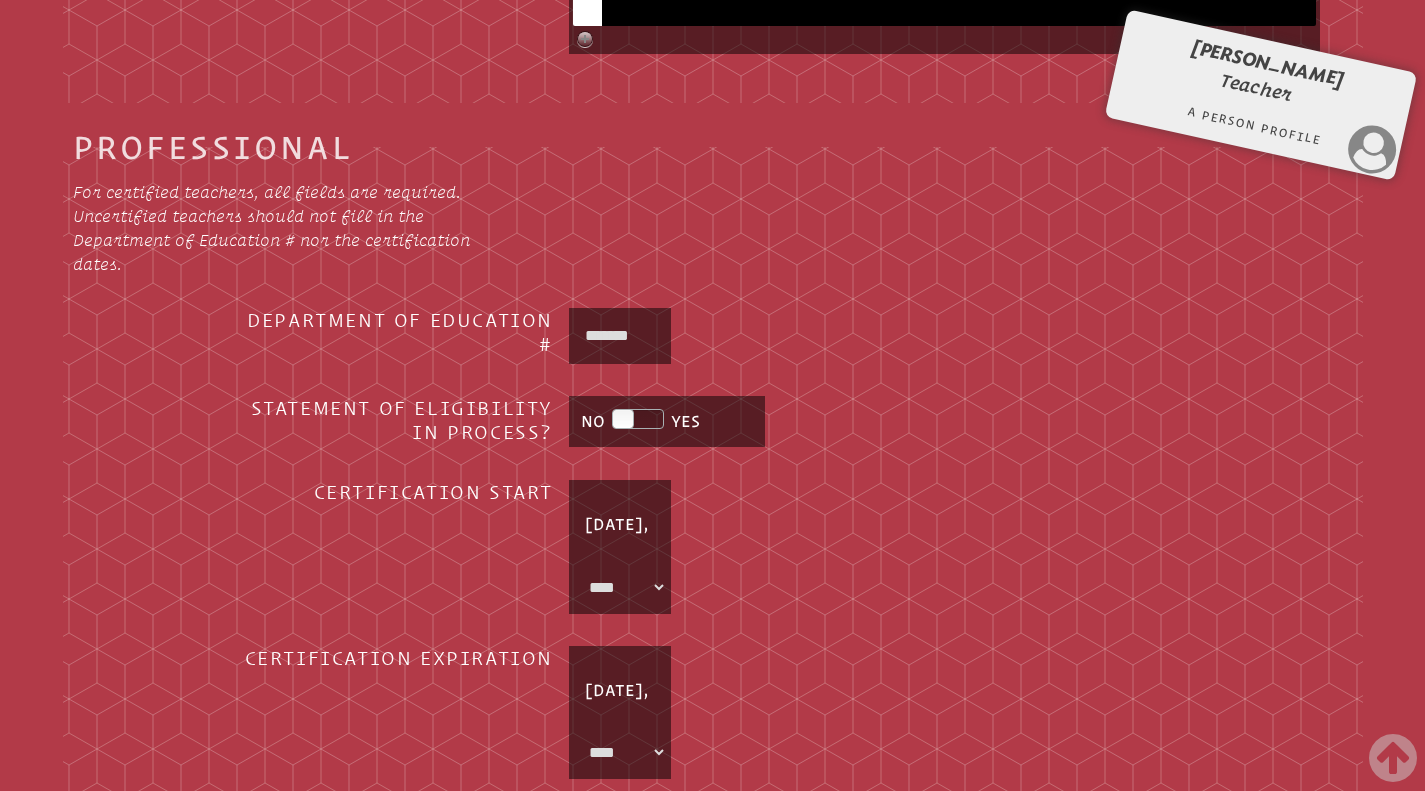 drag, startPoint x: 598, startPoint y: 329, endPoint x: 718, endPoint y: 328, distance: 120.004166 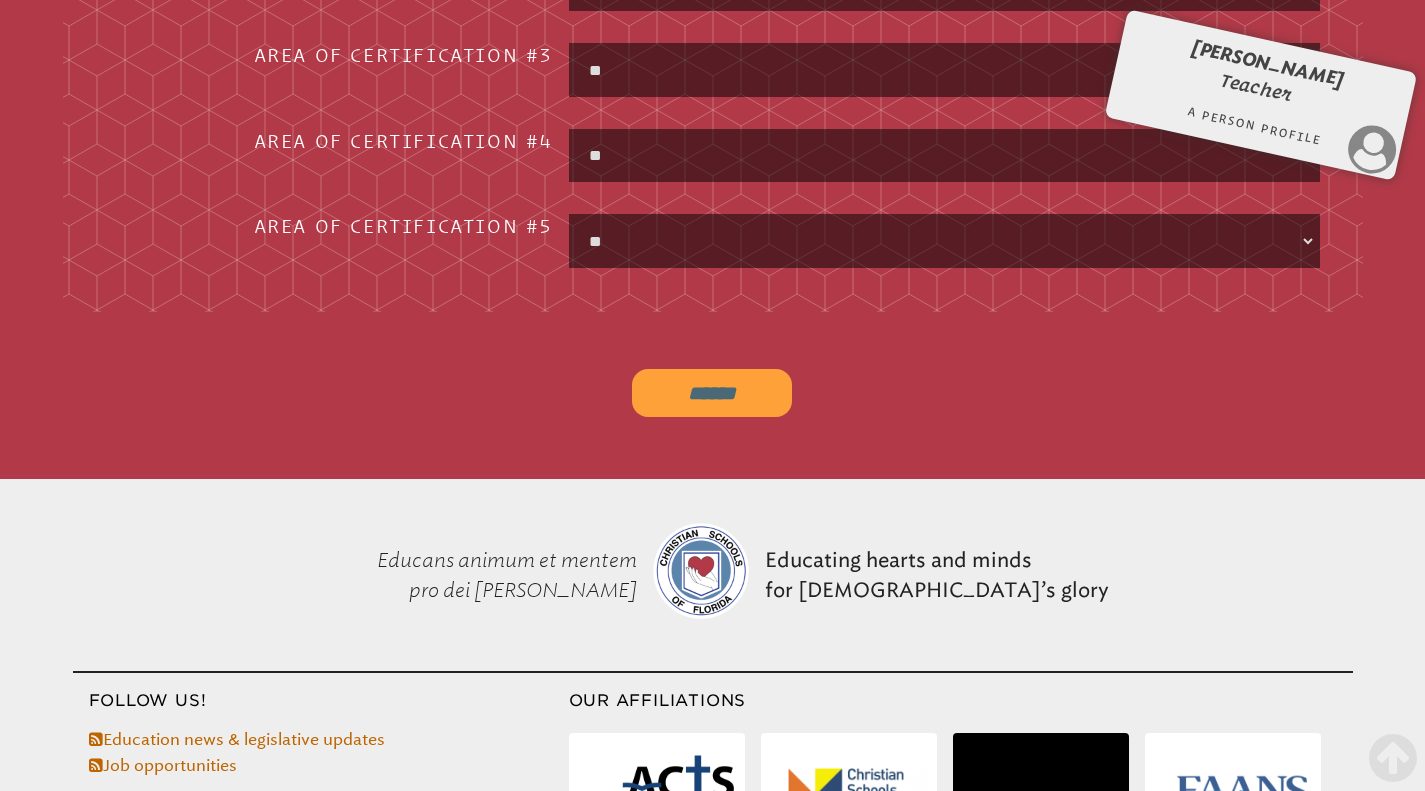 scroll, scrollTop: 2825, scrollLeft: 0, axis: vertical 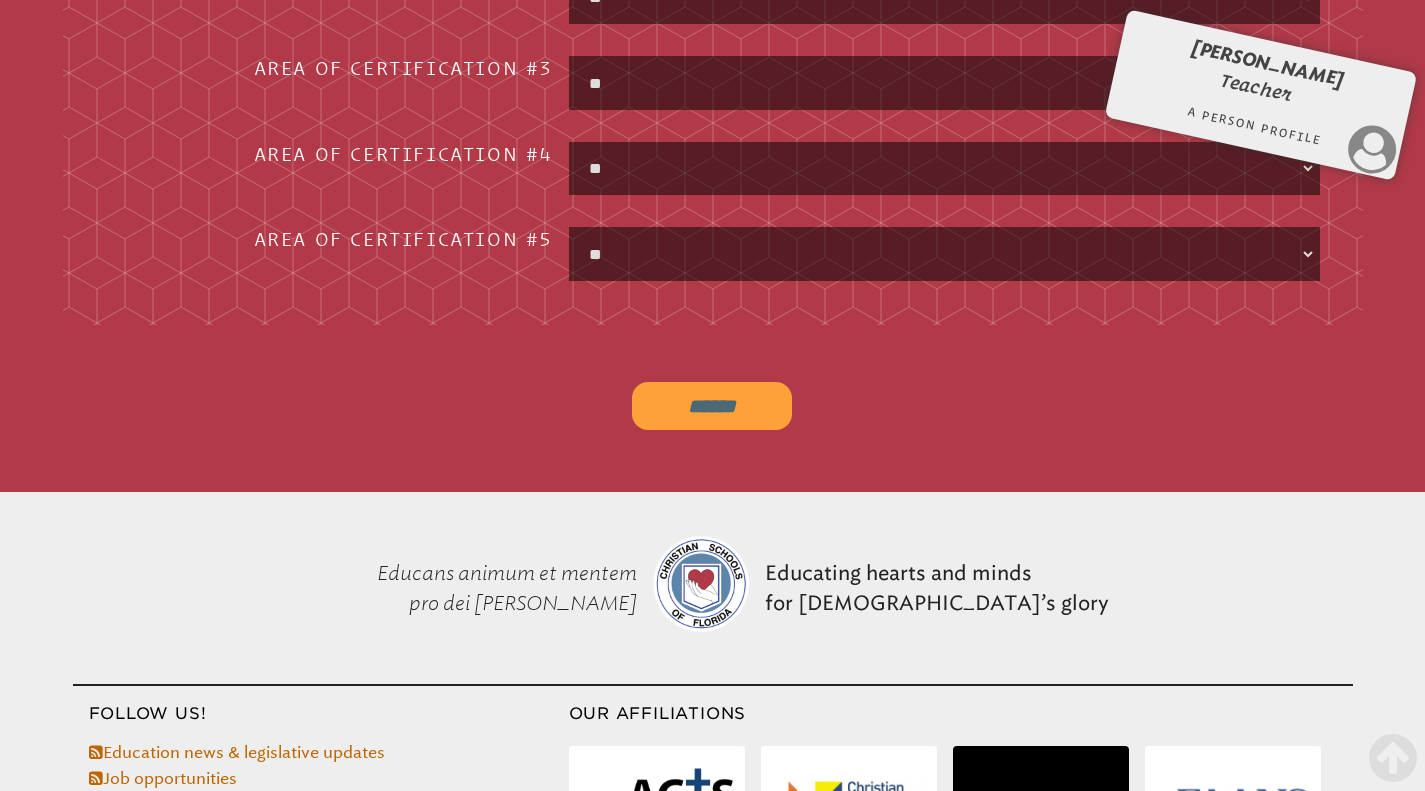 click on "******" at bounding box center (712, 406) 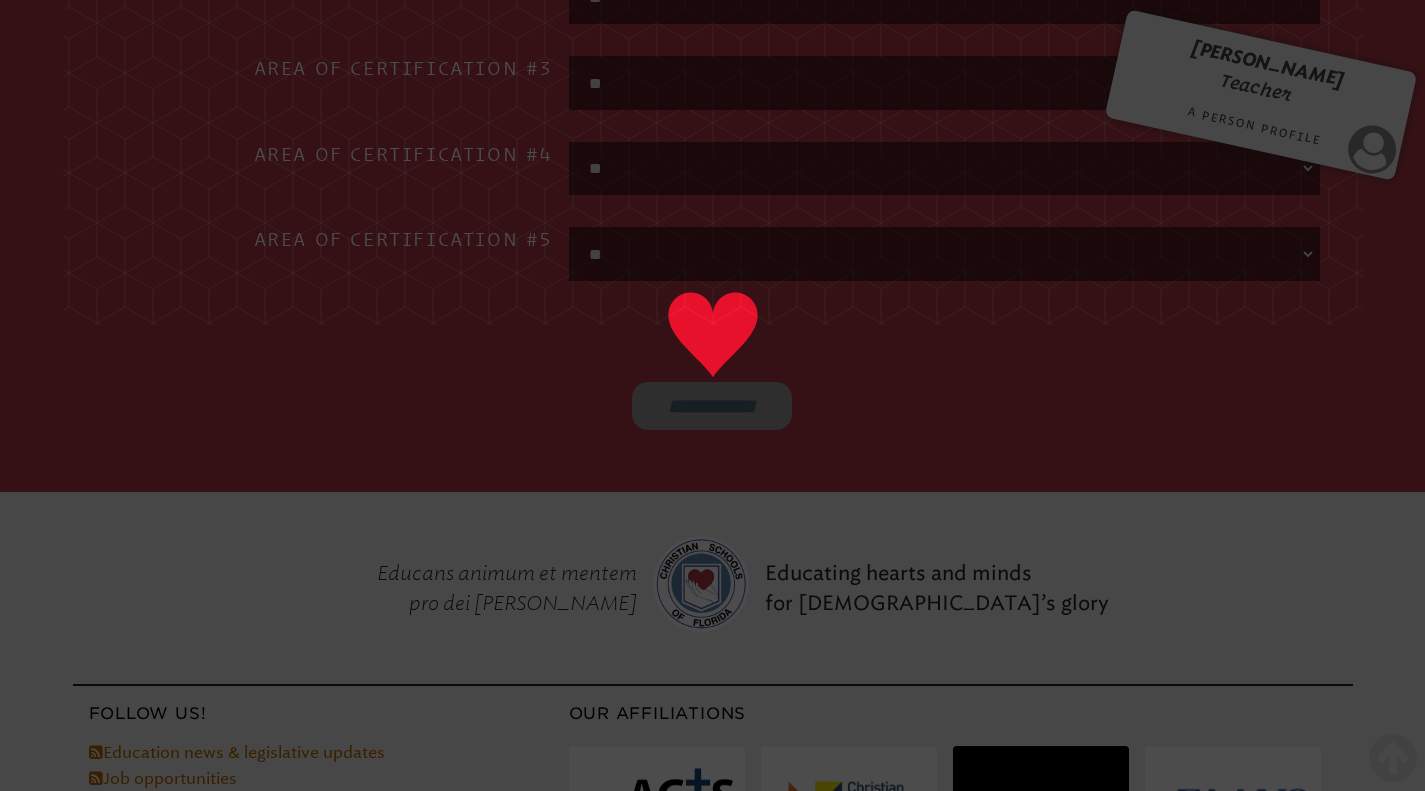 type on "******" 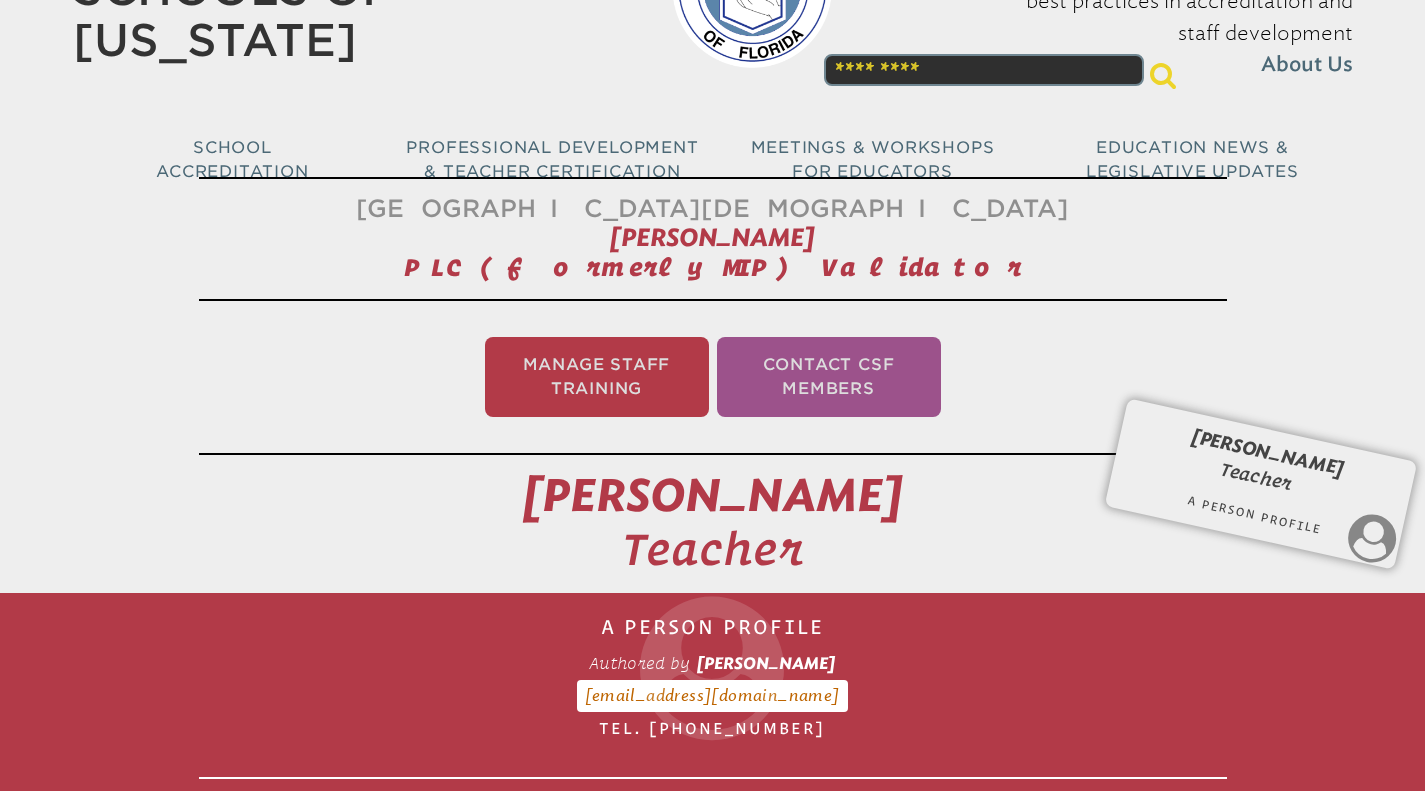 scroll, scrollTop: 0, scrollLeft: 0, axis: both 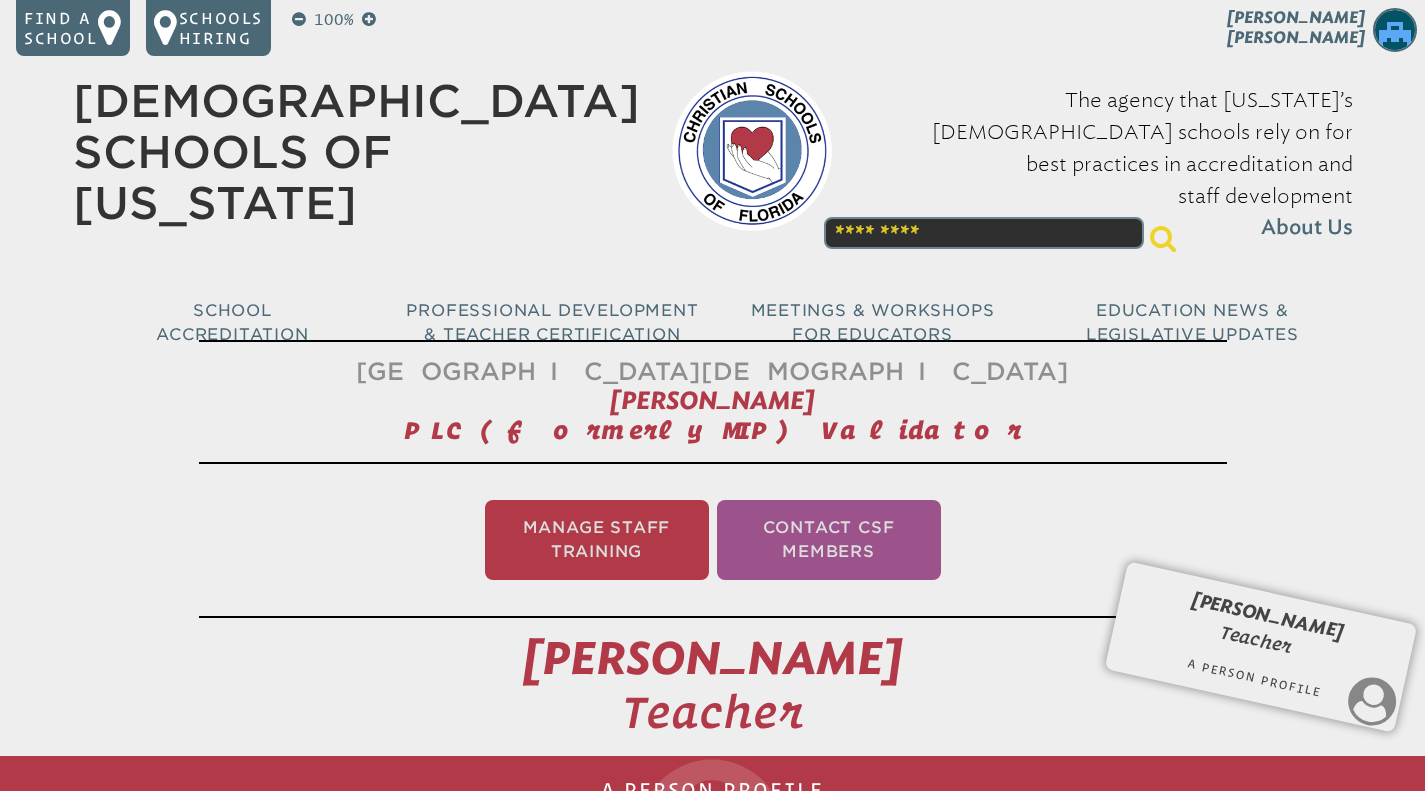 click on "[PERSON_NAME]" at bounding box center (1261, 32) 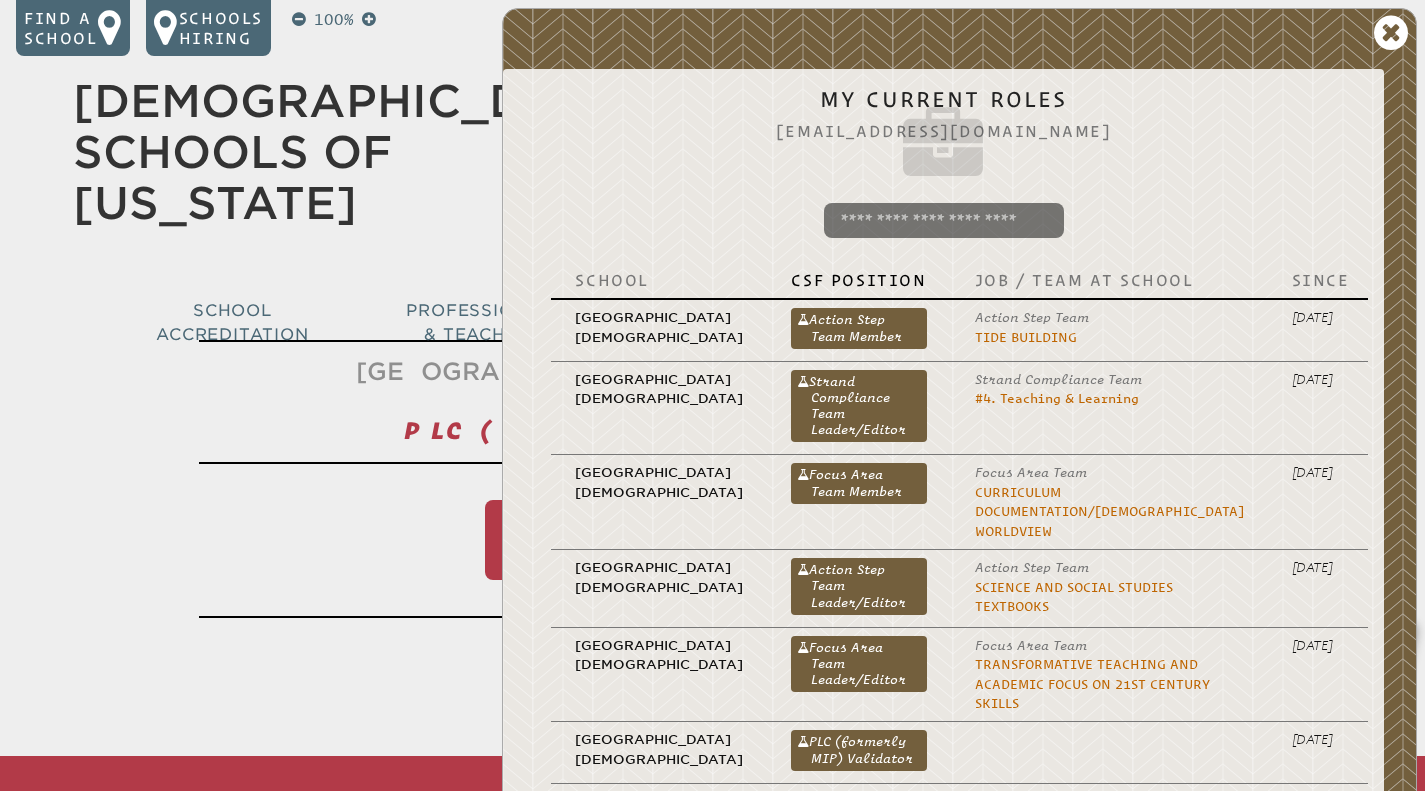 click on "PLC (formerly MIP) Validator" at bounding box center [858, 750] 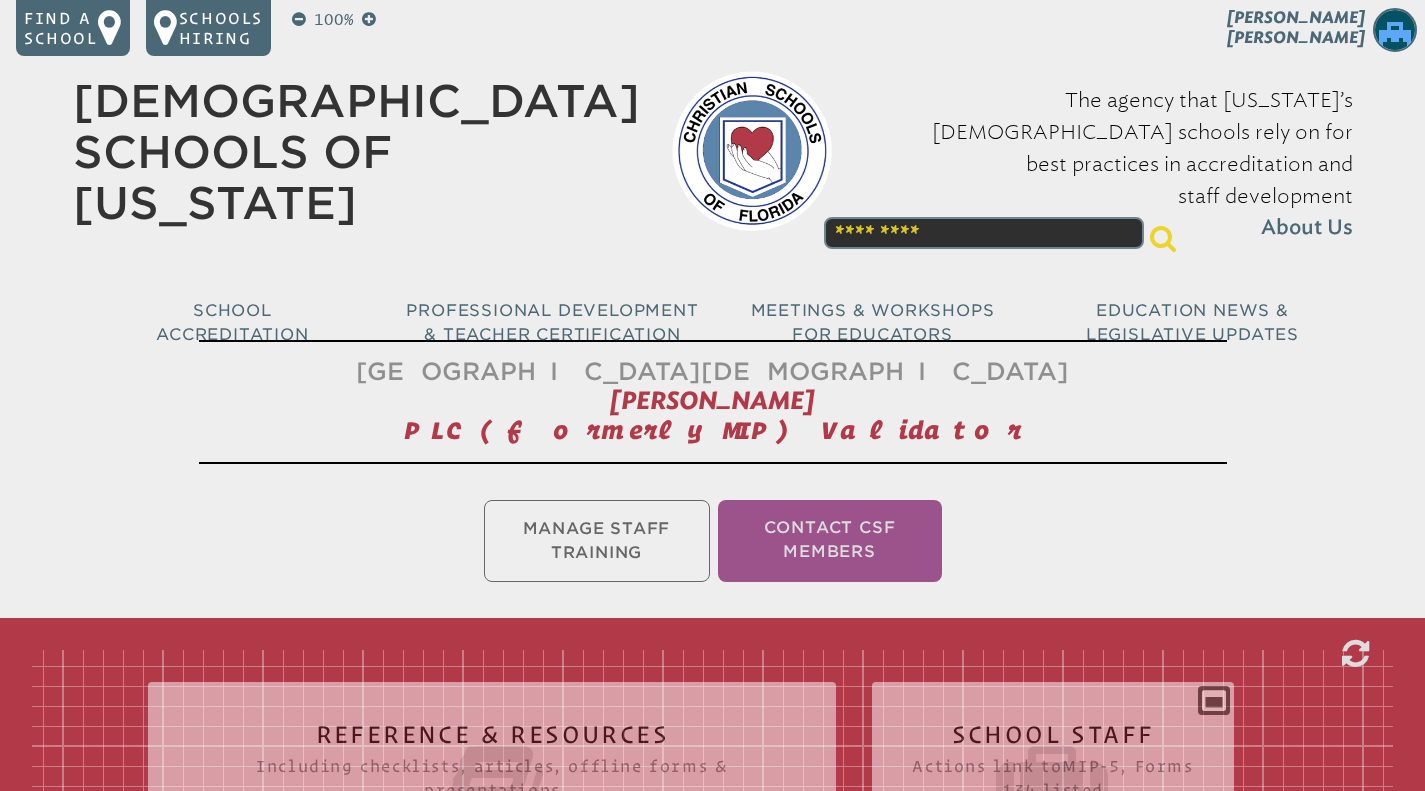click on "Manage Staff Training
Contact CSF Members" at bounding box center (712, 541) 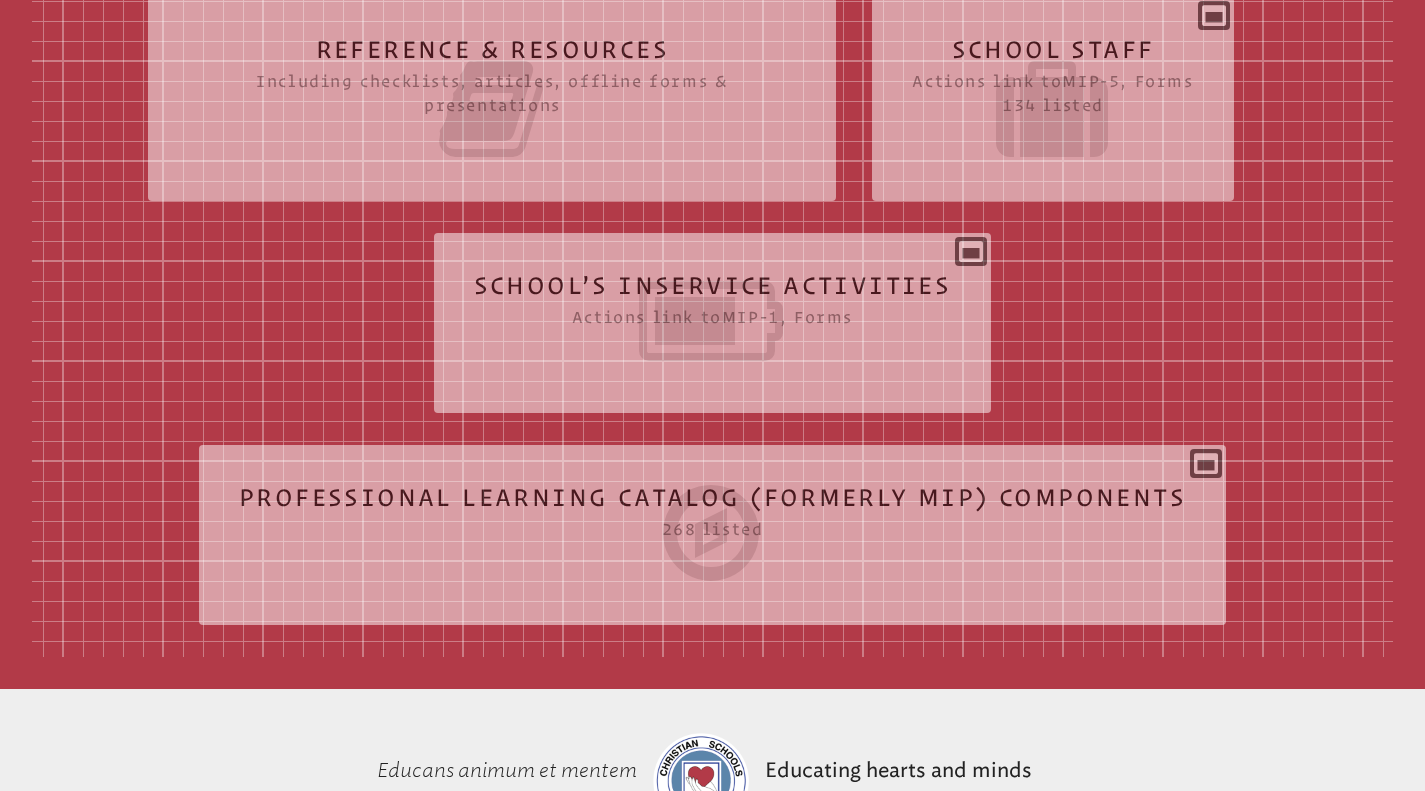 scroll, scrollTop: 686, scrollLeft: 0, axis: vertical 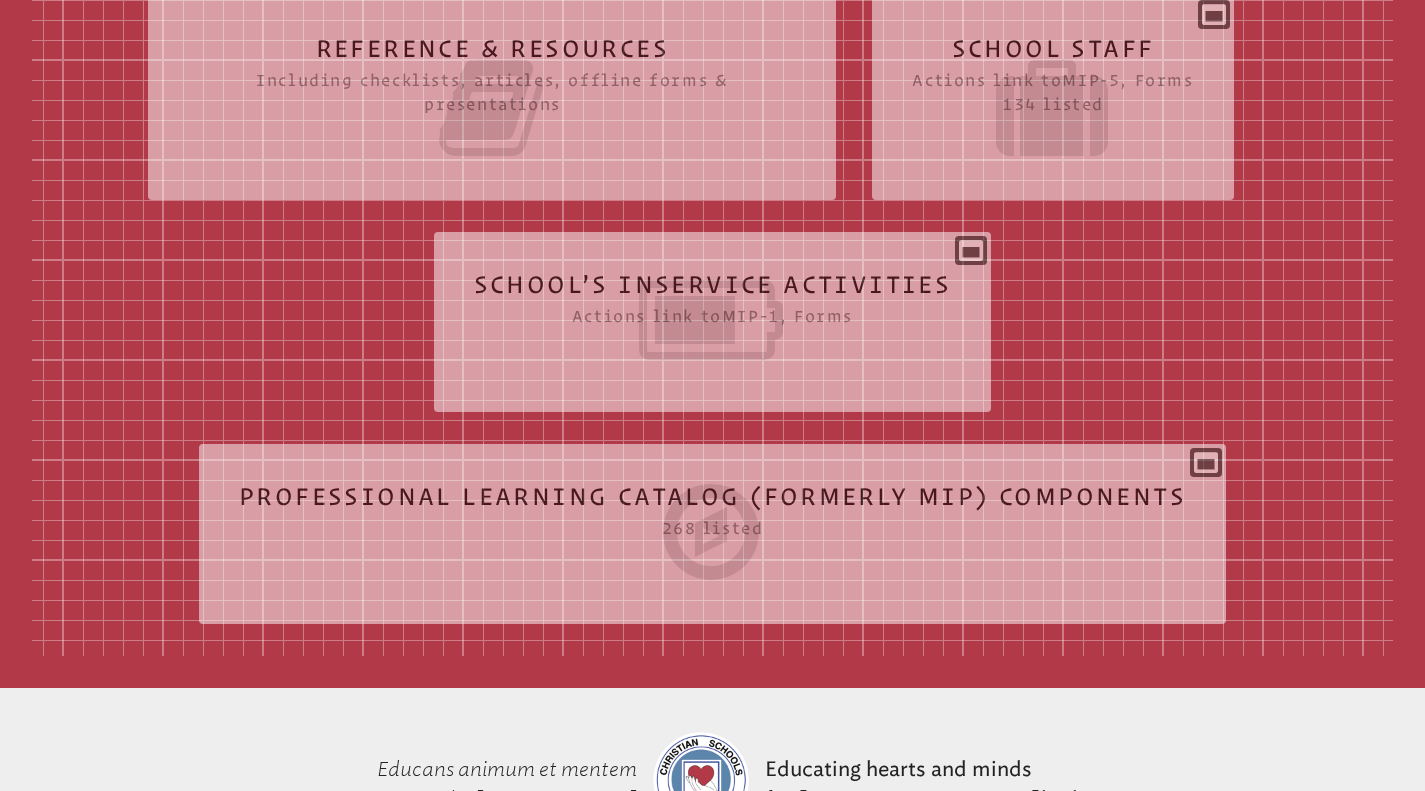 click at bounding box center (1052, 108) 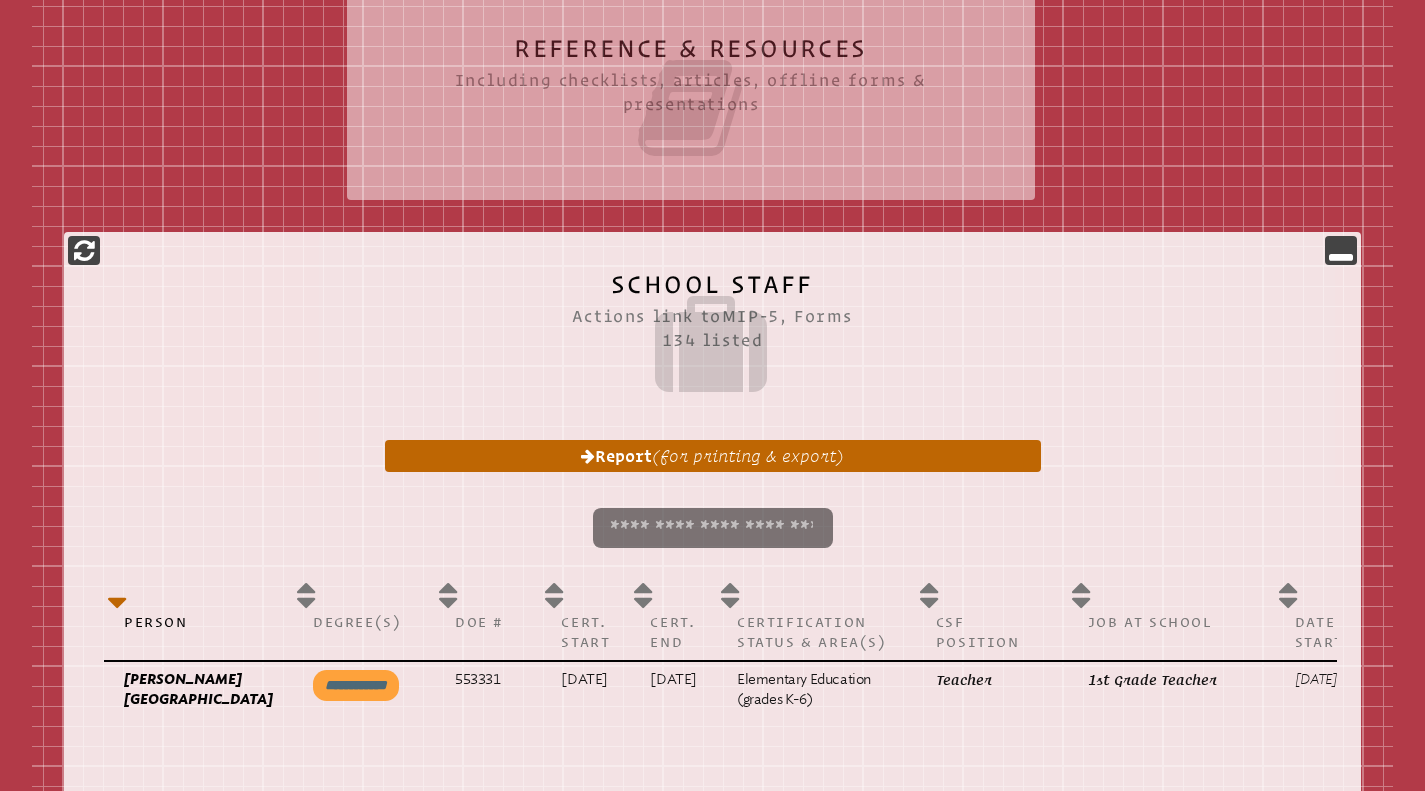 scroll, scrollTop: 21662, scrollLeft: 0, axis: vertical 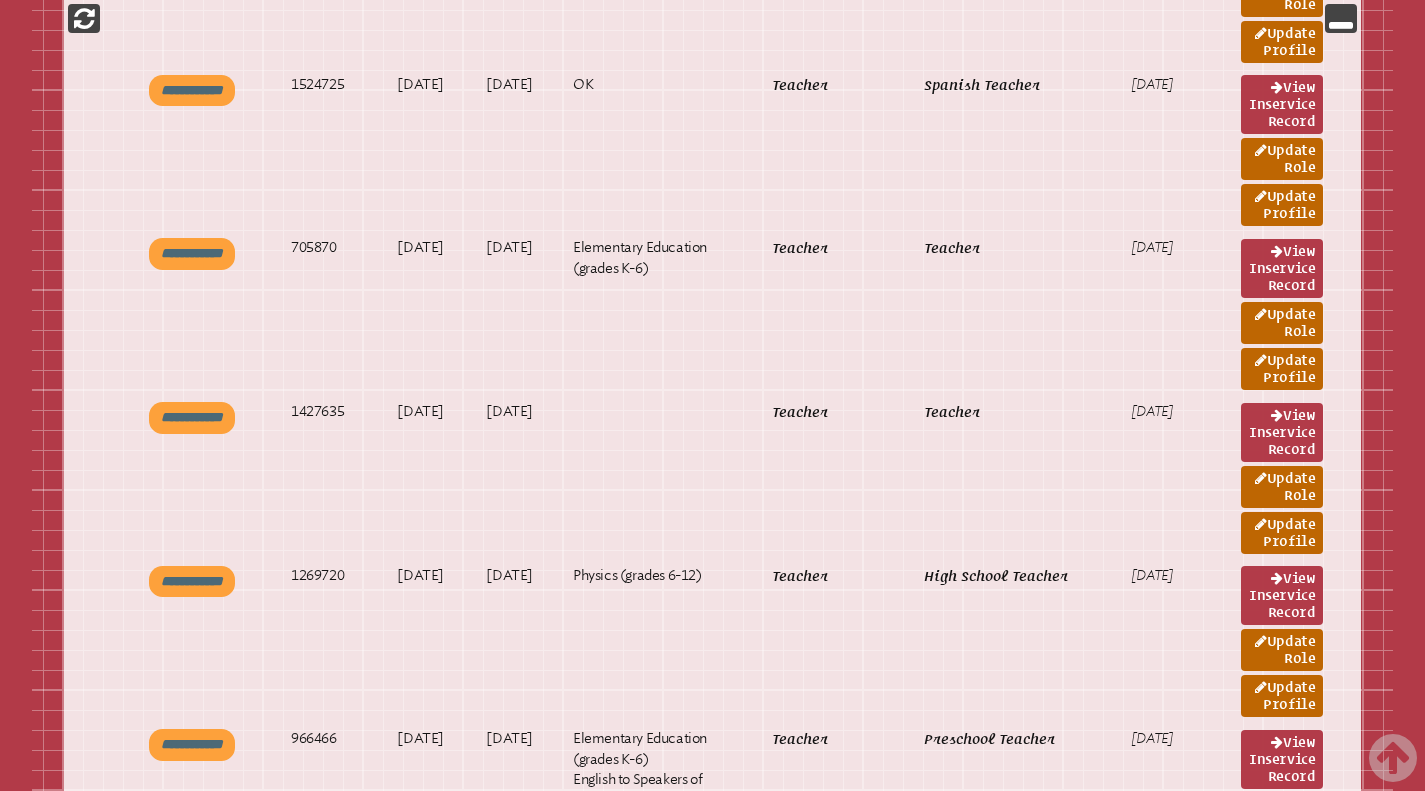 click on "View inservice record" at bounding box center [1282, 432] 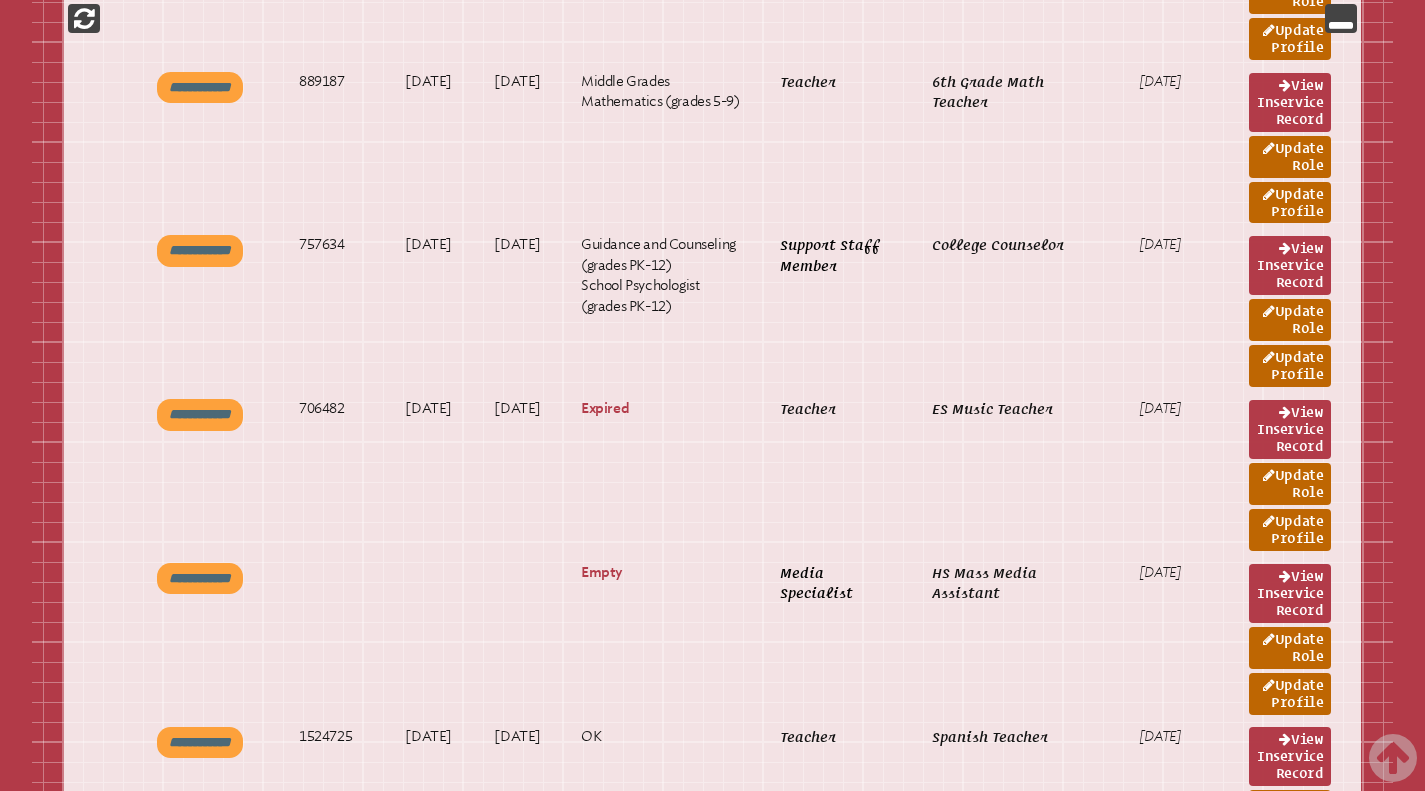 scroll, scrollTop: 20998, scrollLeft: 0, axis: vertical 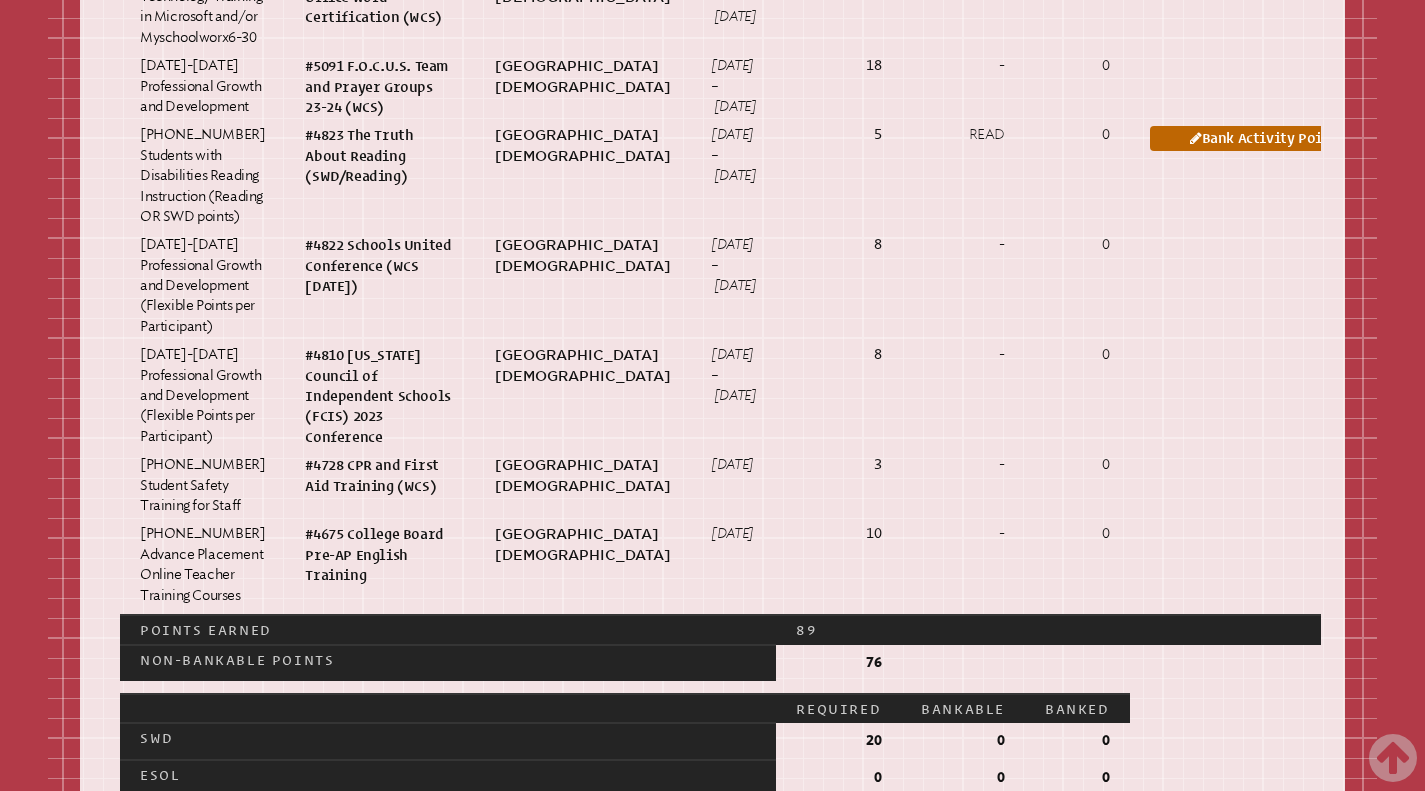 click on "04823
#4823 The Truth About Reading (SWD/Reading)" at bounding box center (380, 176) 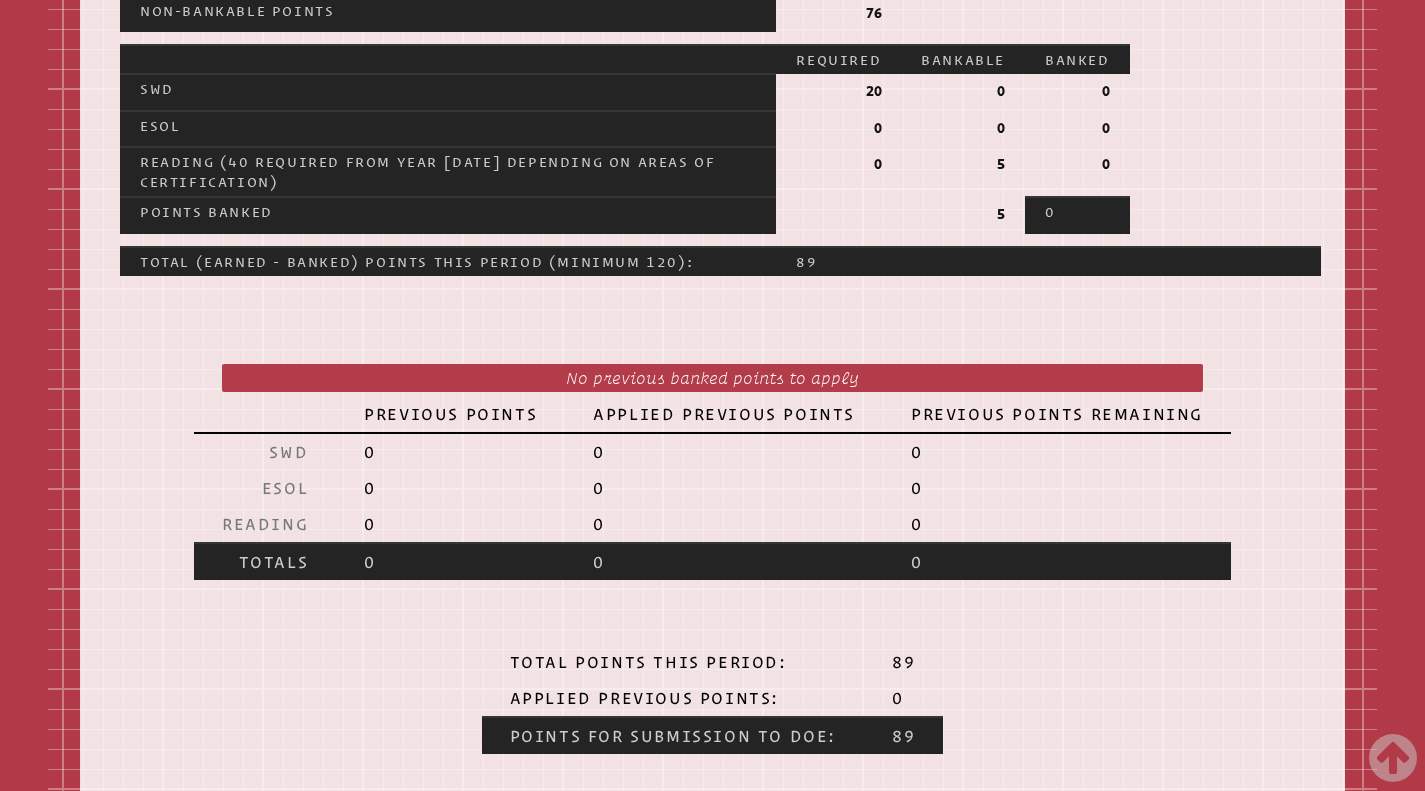 scroll, scrollTop: 2527, scrollLeft: 0, axis: vertical 